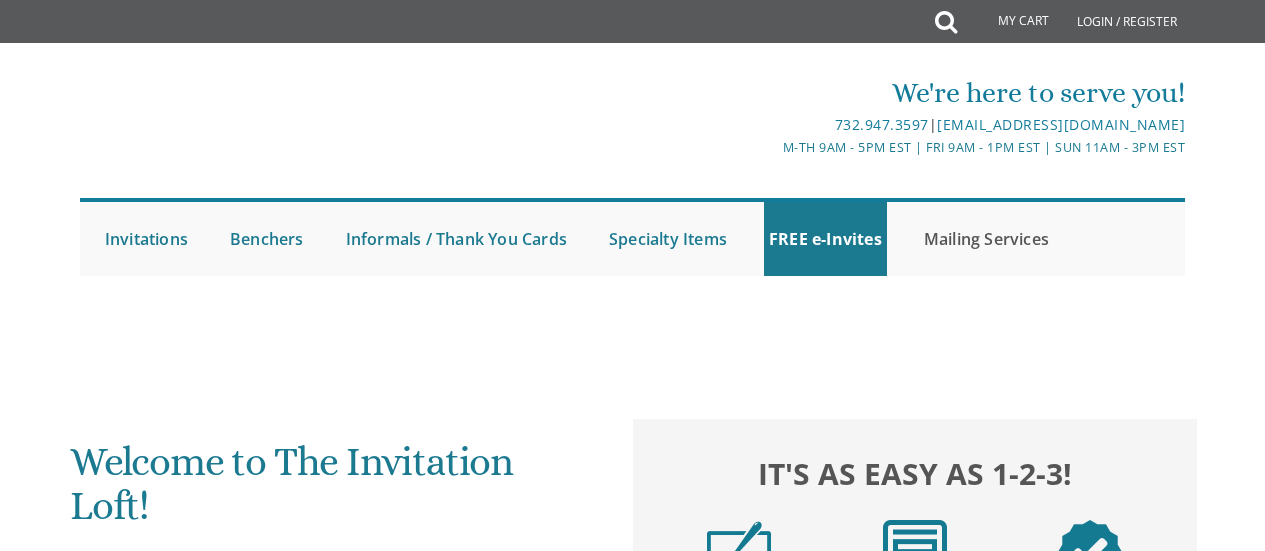 scroll, scrollTop: 0, scrollLeft: 0, axis: both 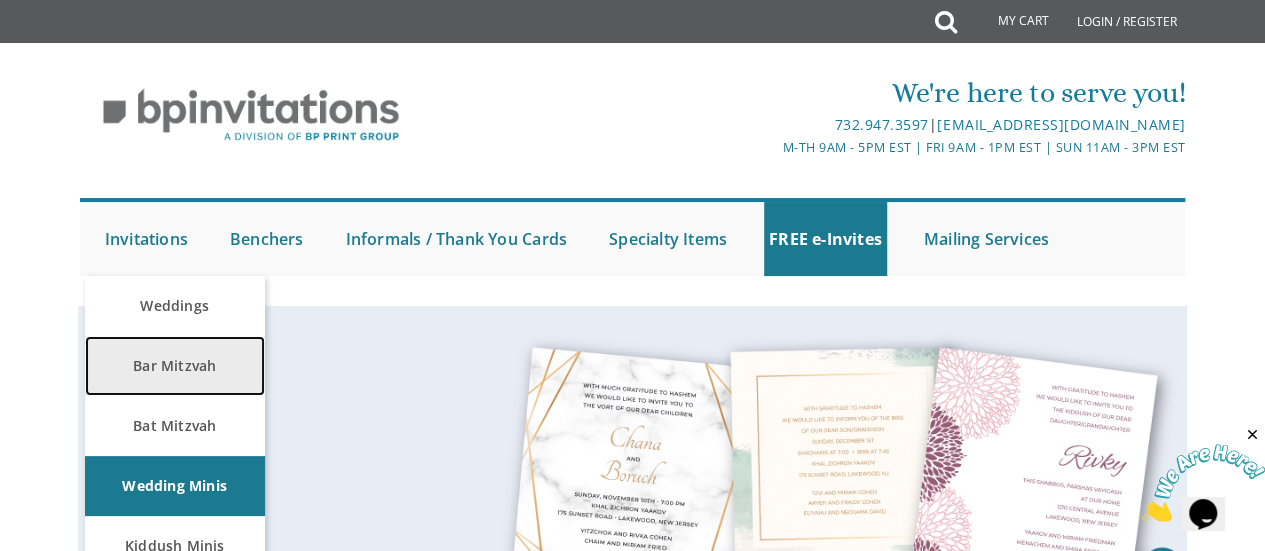 click on "Bar Mitzvah" at bounding box center [175, 366] 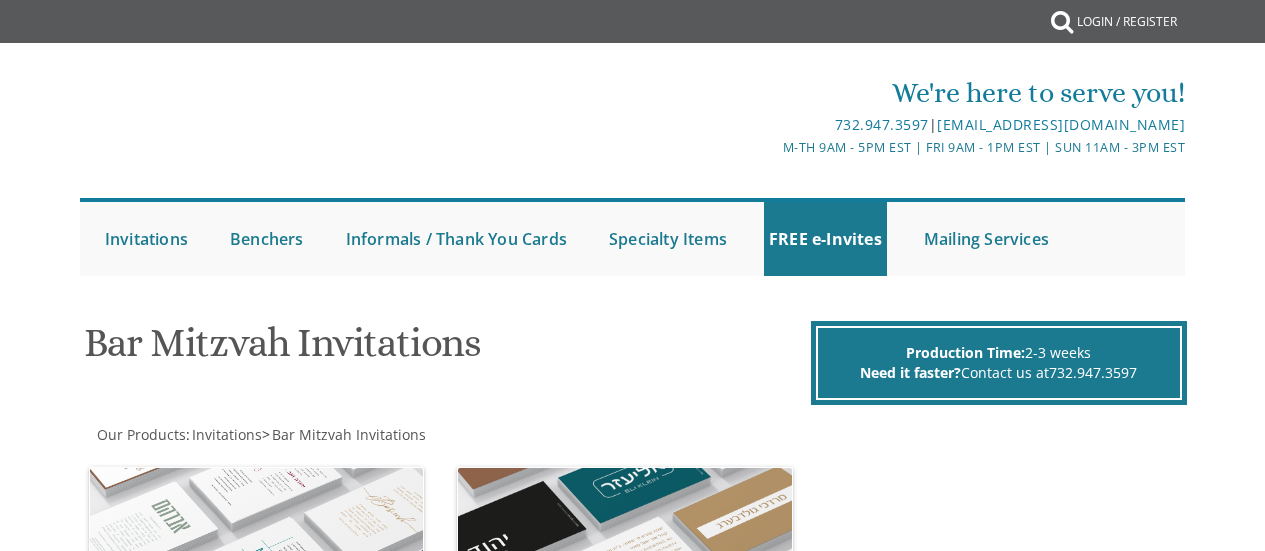 scroll, scrollTop: 0, scrollLeft: 0, axis: both 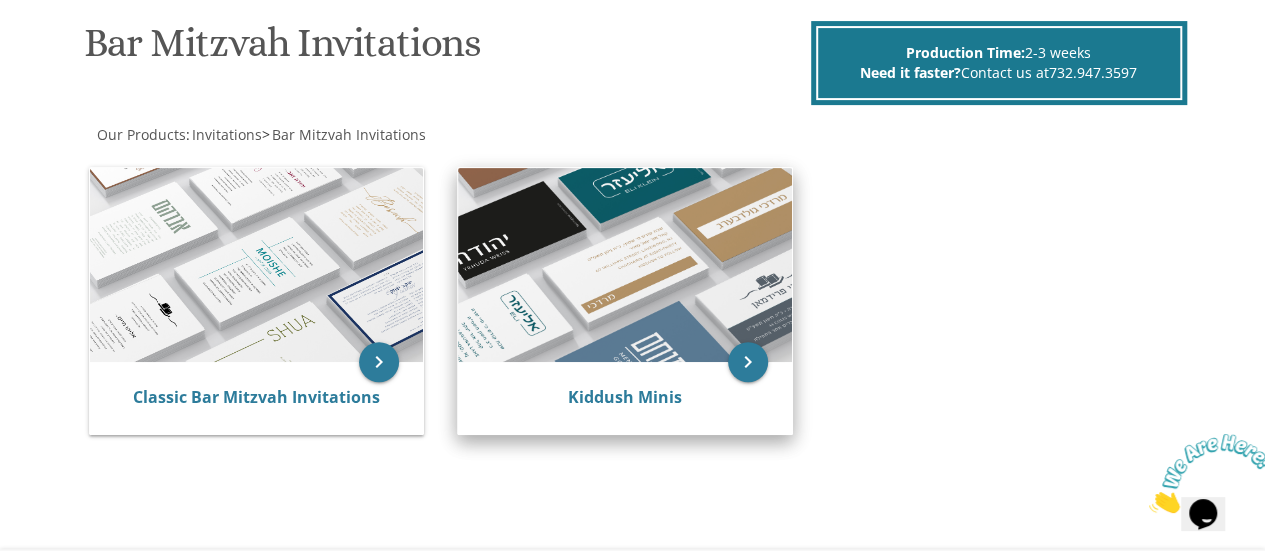 click at bounding box center [625, 265] 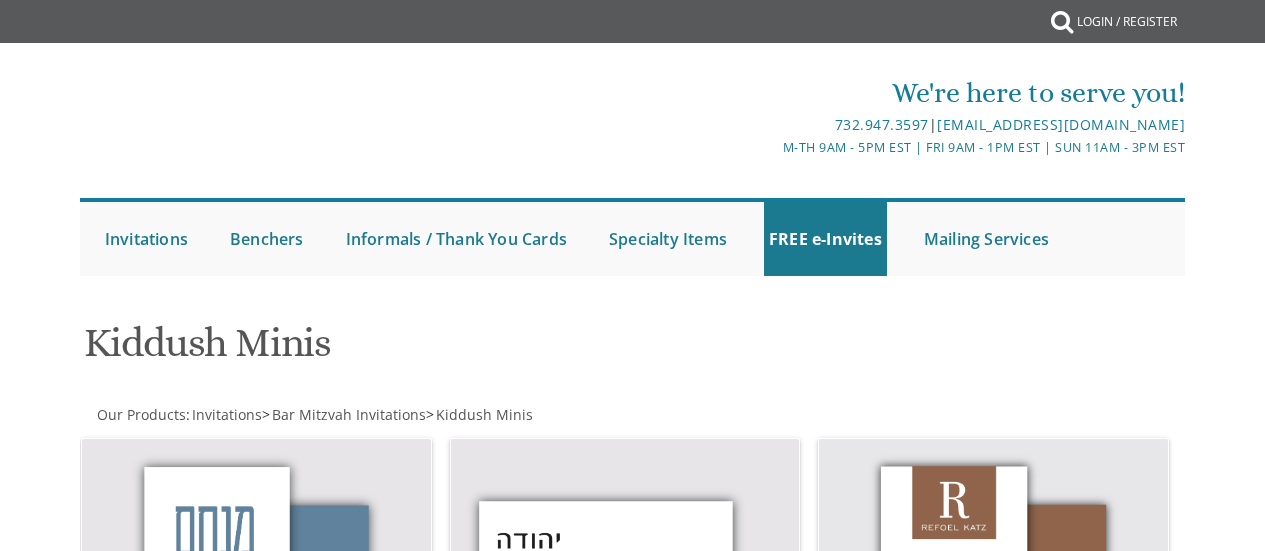 scroll, scrollTop: 0, scrollLeft: 0, axis: both 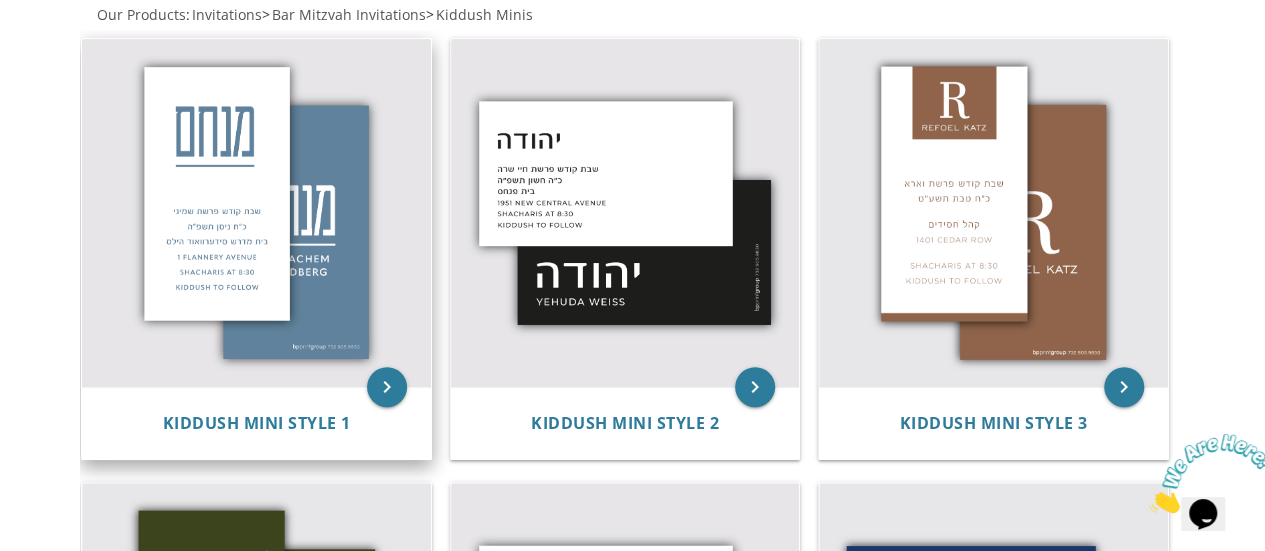 click at bounding box center [256, 213] 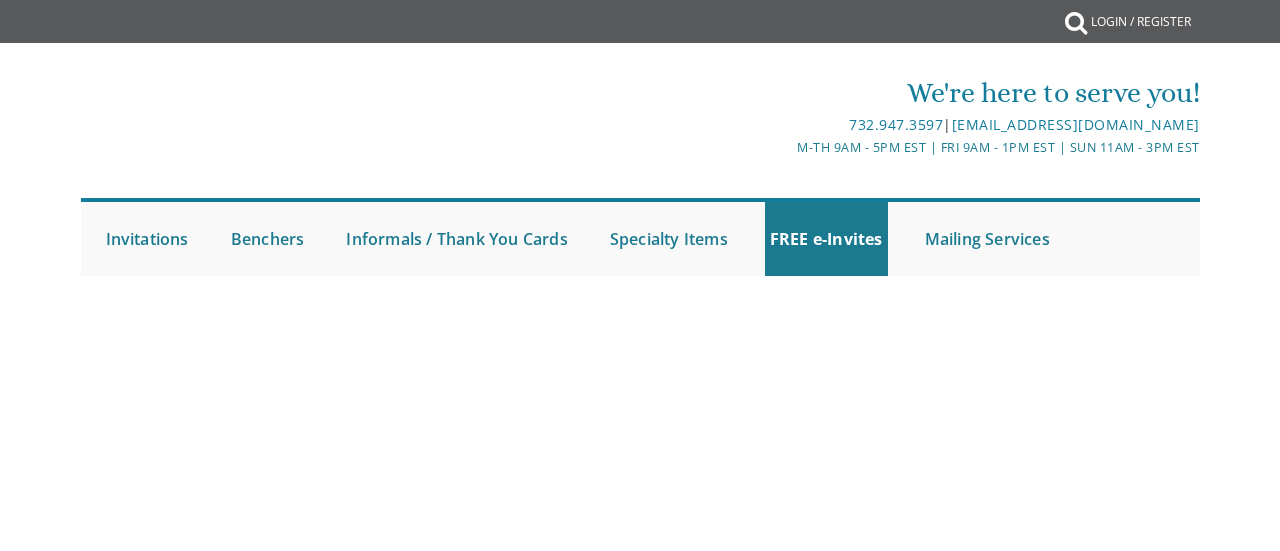 scroll, scrollTop: 0, scrollLeft: 0, axis: both 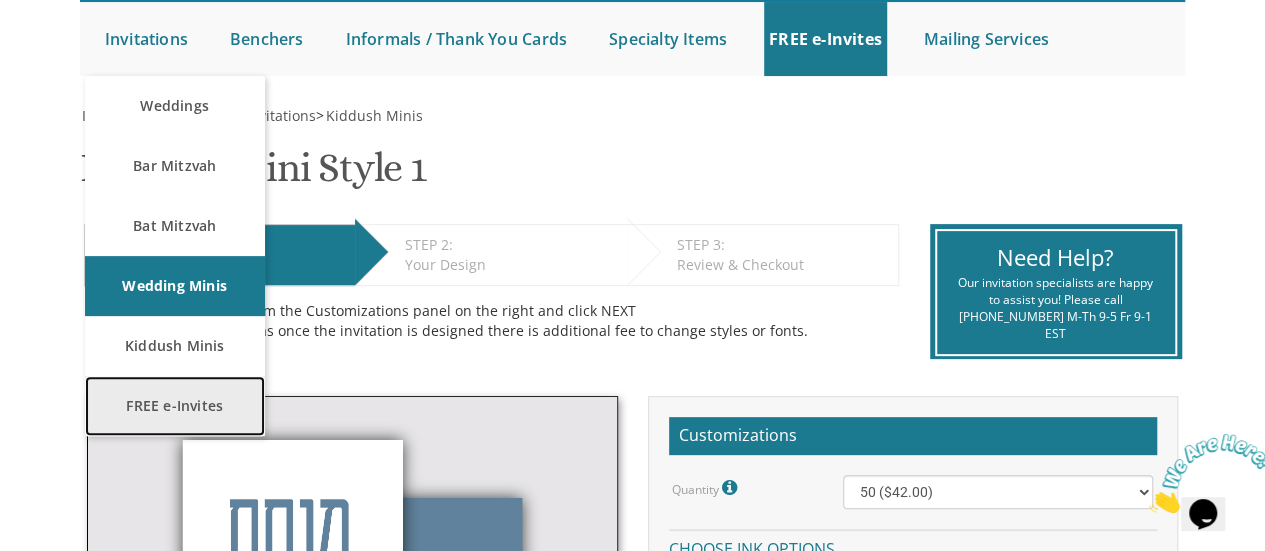 click on "FREE e-Invites" at bounding box center [175, 406] 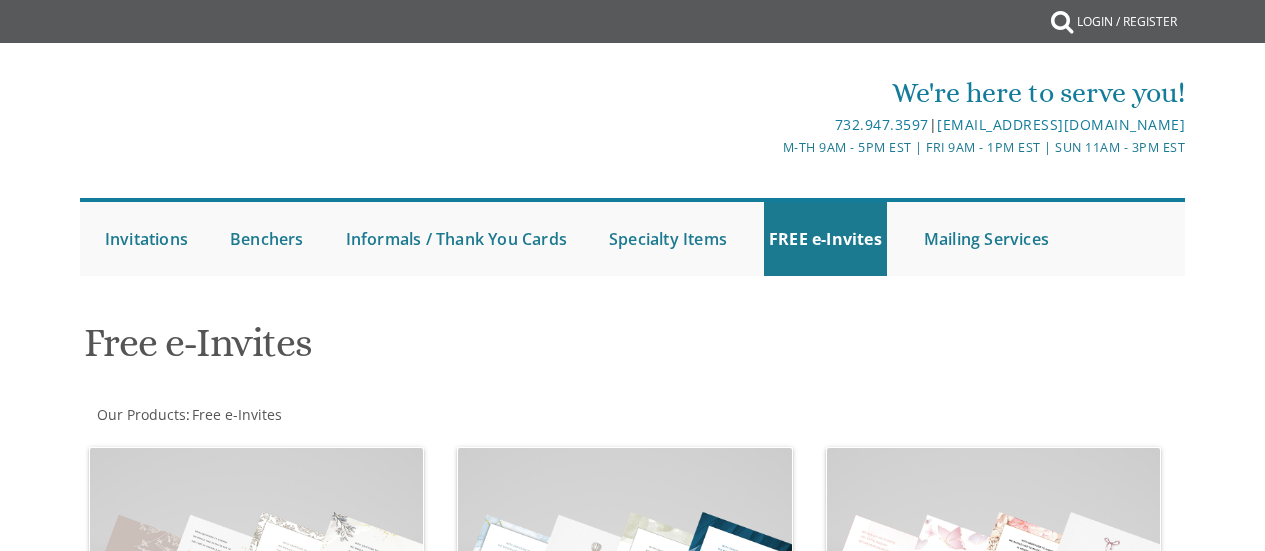 scroll, scrollTop: 0, scrollLeft: 0, axis: both 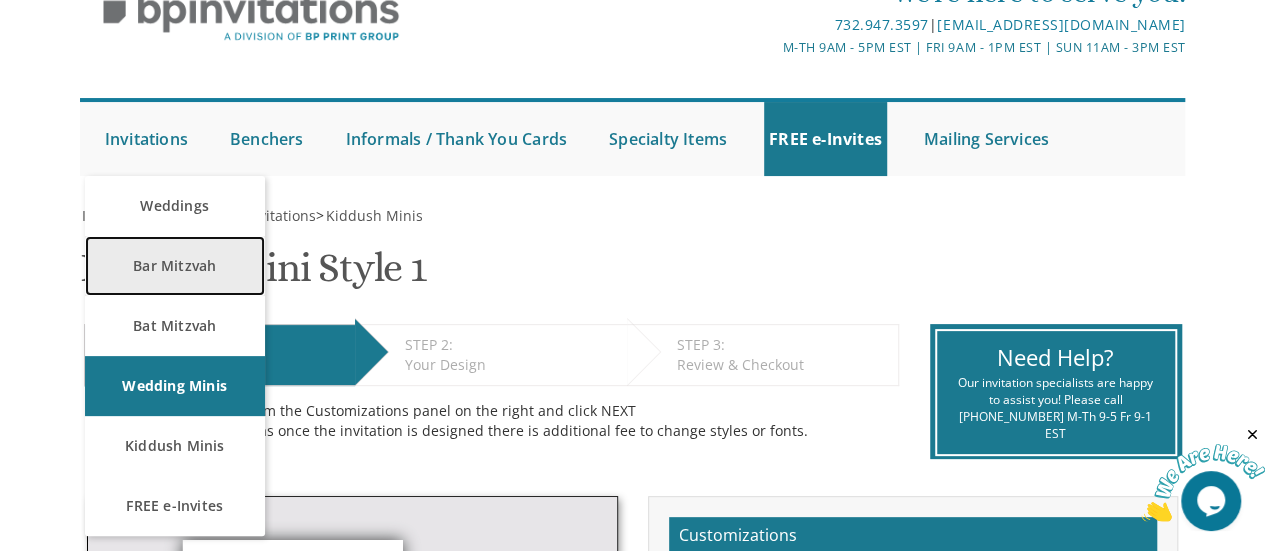 click on "Bar Mitzvah" at bounding box center [175, 266] 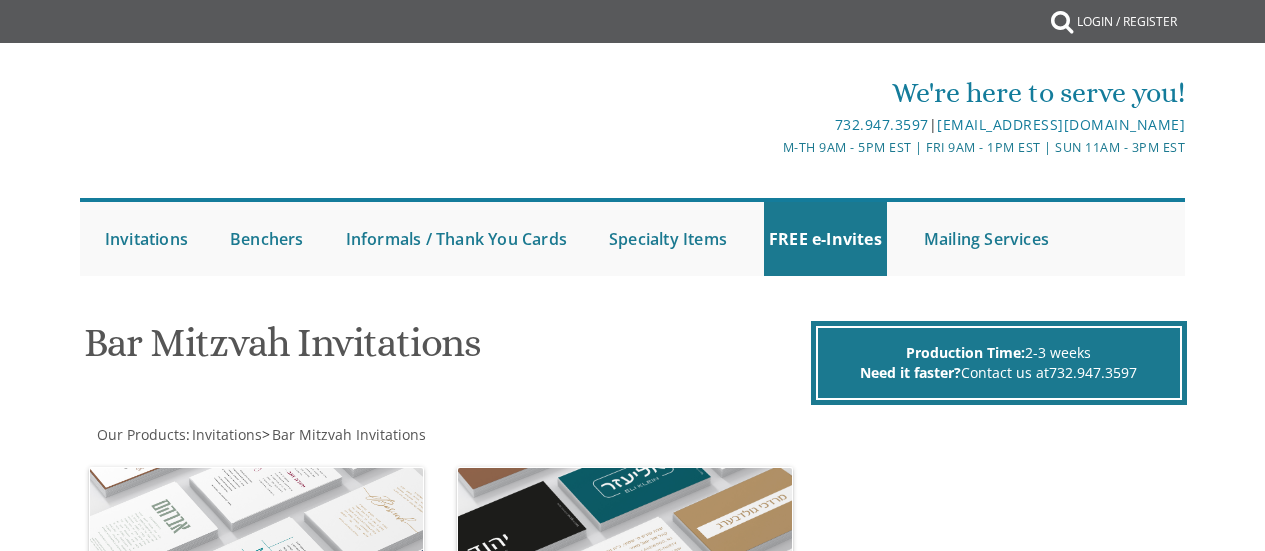 scroll, scrollTop: 0, scrollLeft: 0, axis: both 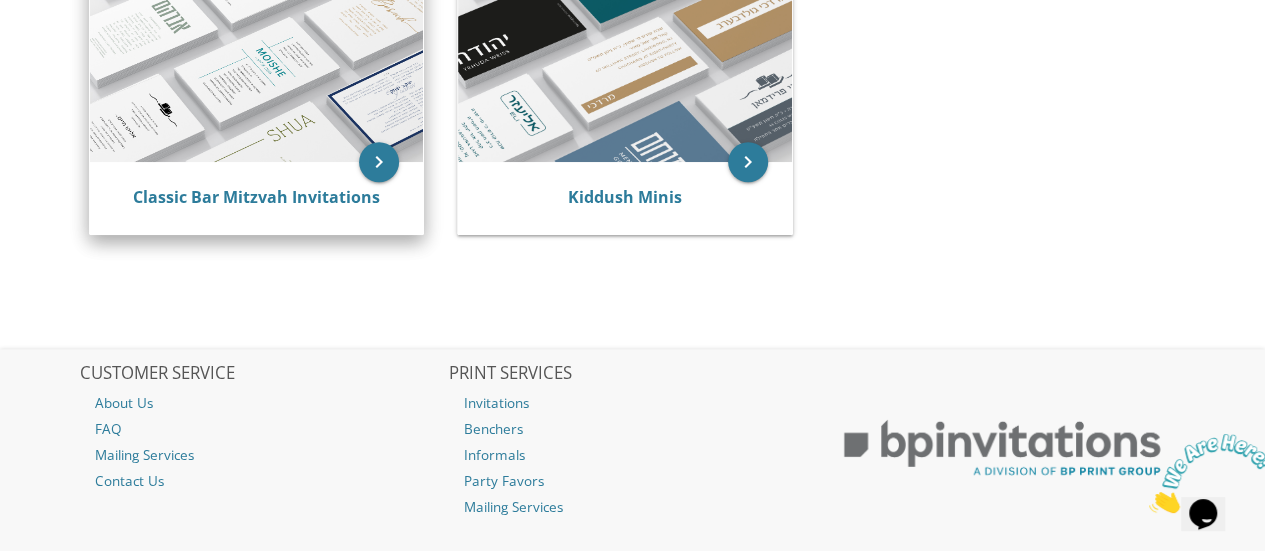 click at bounding box center [257, 65] 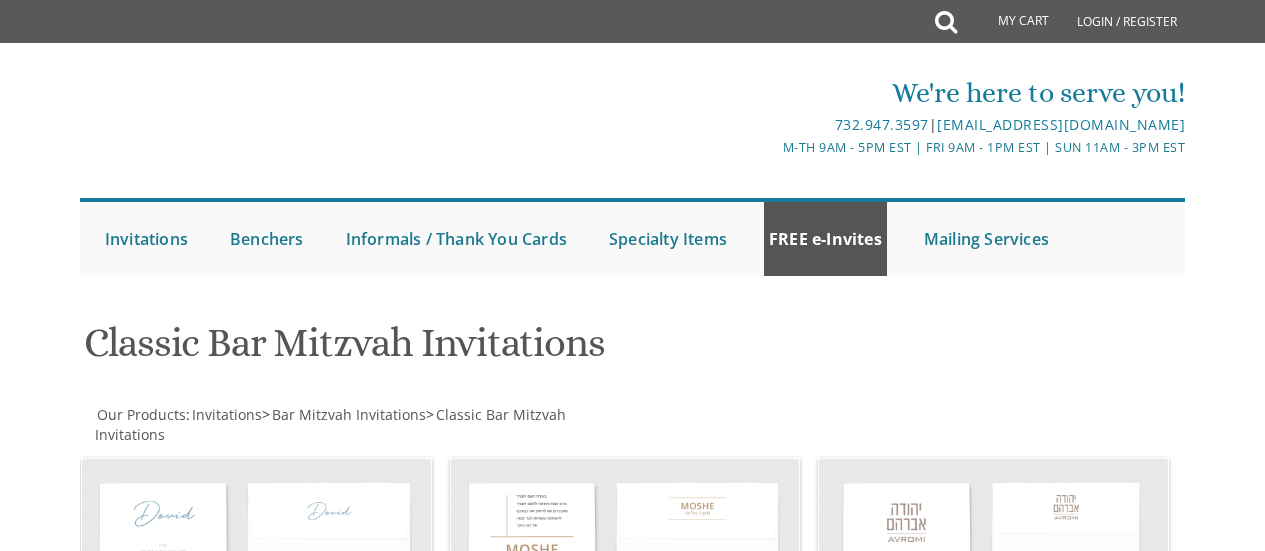 scroll, scrollTop: 0, scrollLeft: 0, axis: both 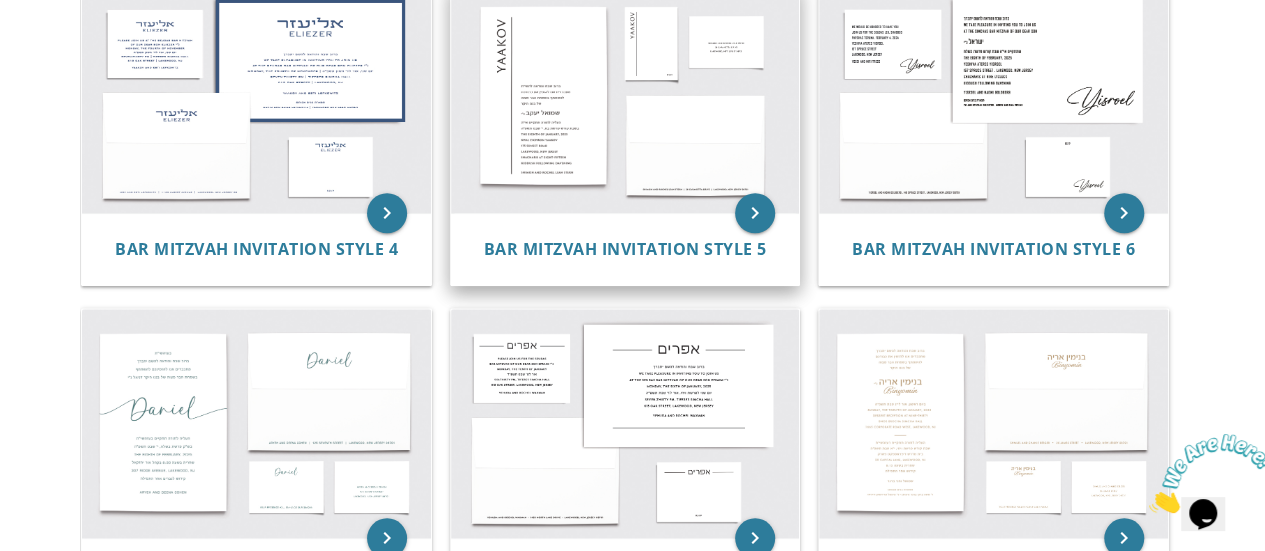 click at bounding box center (625, 98) 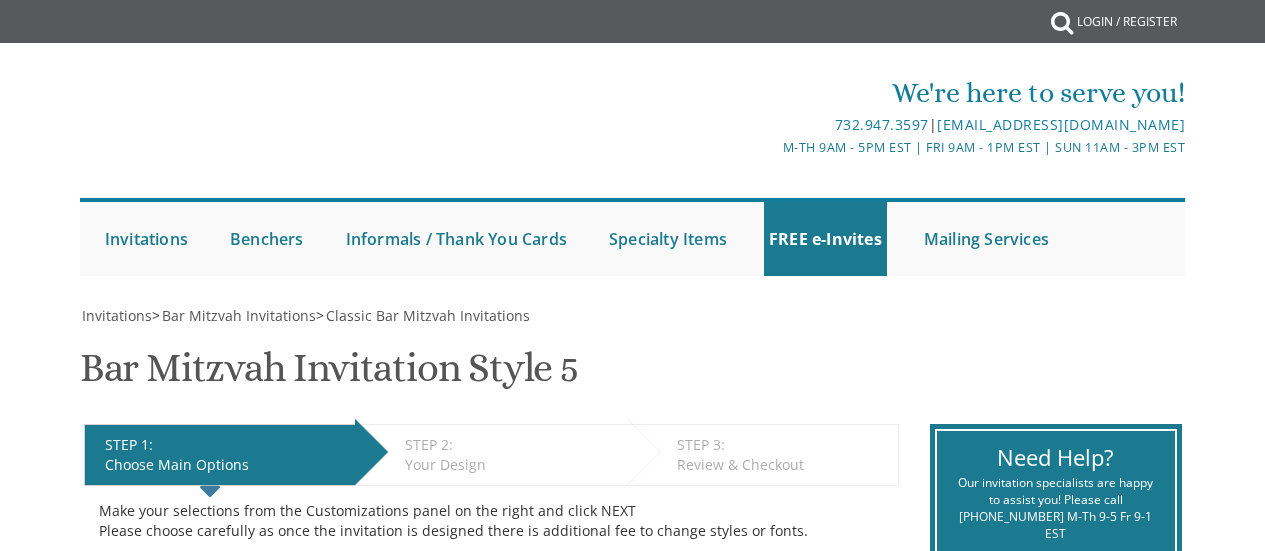 scroll, scrollTop: 0, scrollLeft: 0, axis: both 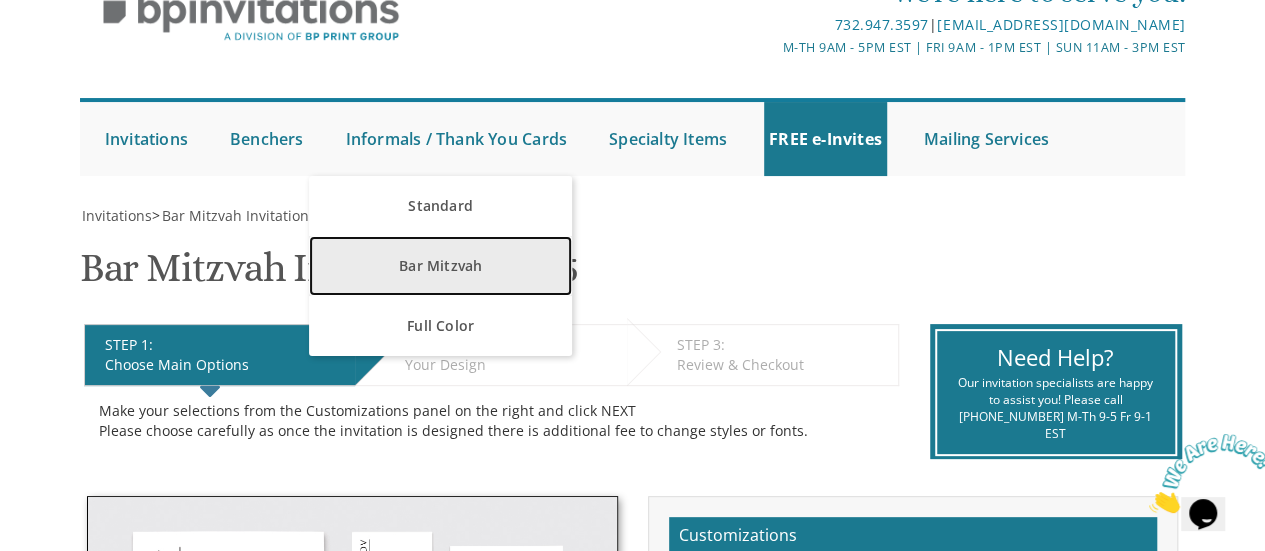 click on "Bar Mitzvah" at bounding box center (440, 266) 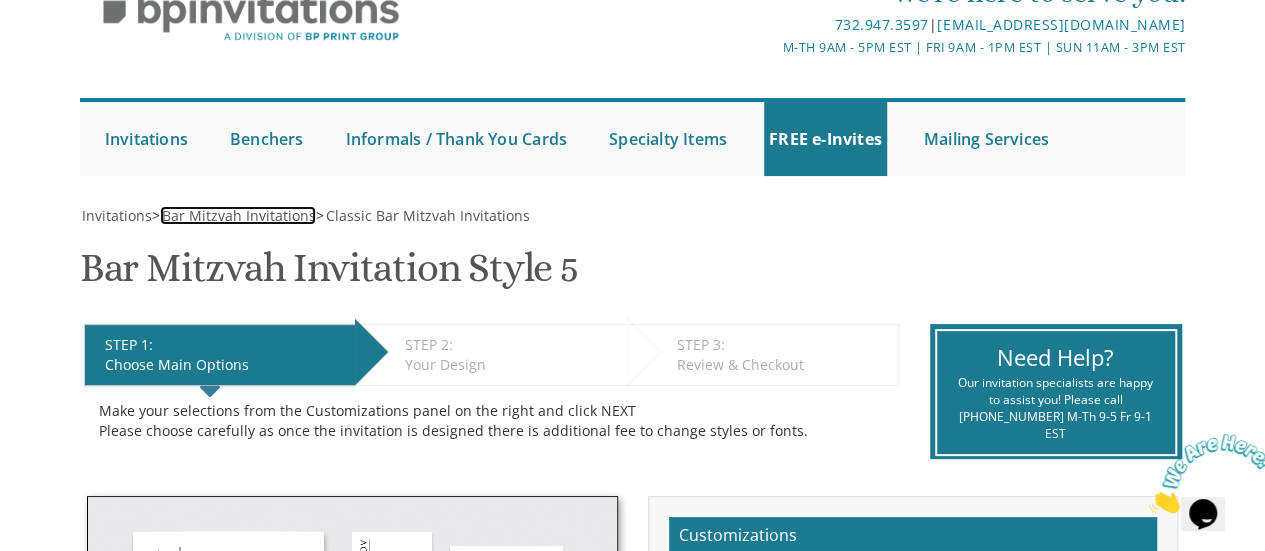 click on "Bar Mitzvah Invitations" at bounding box center (239, 215) 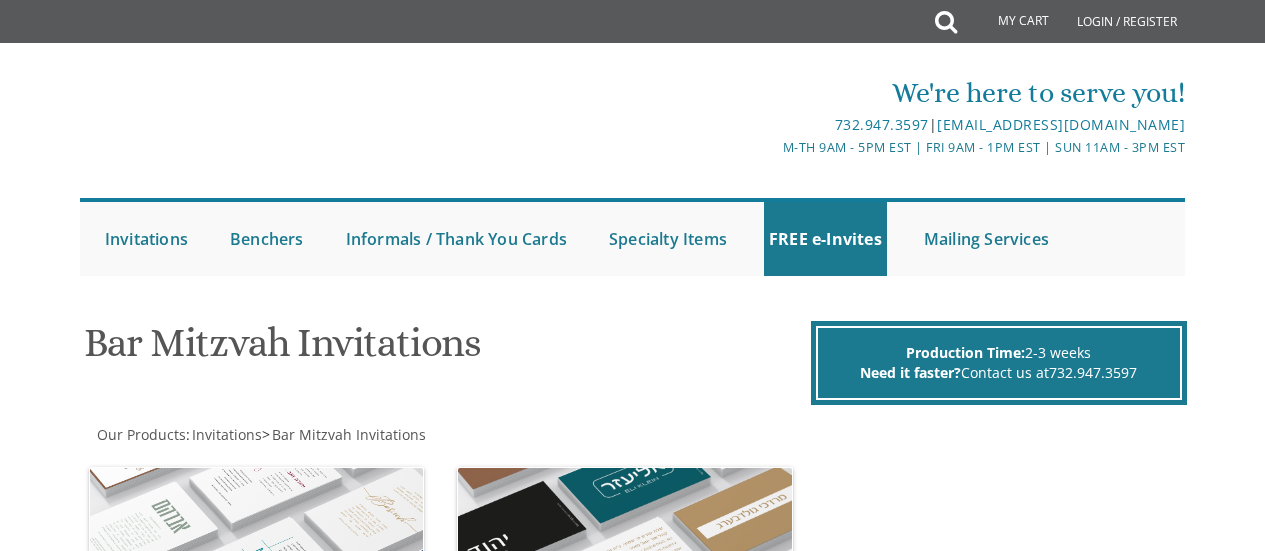 scroll, scrollTop: 0, scrollLeft: 0, axis: both 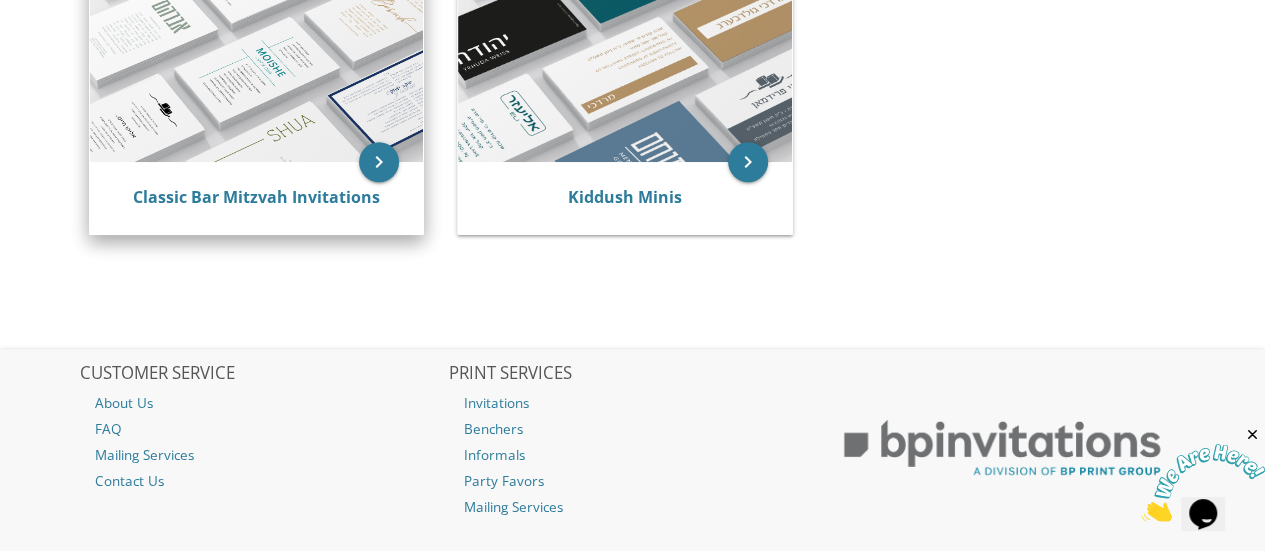 click at bounding box center [257, 65] 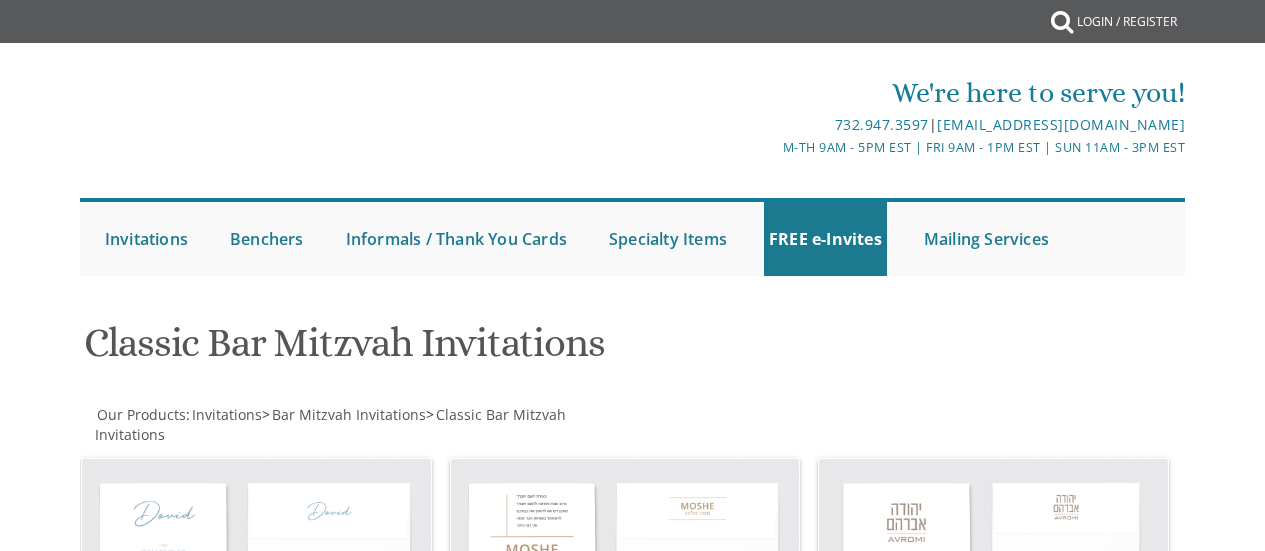 scroll, scrollTop: 0, scrollLeft: 0, axis: both 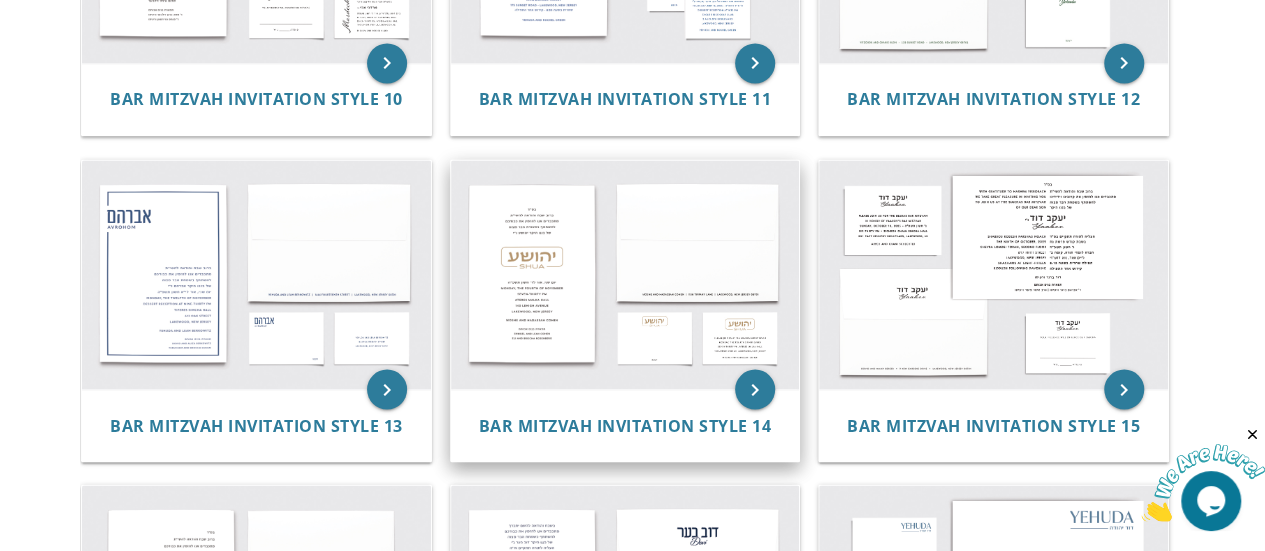 click at bounding box center (625, 274) 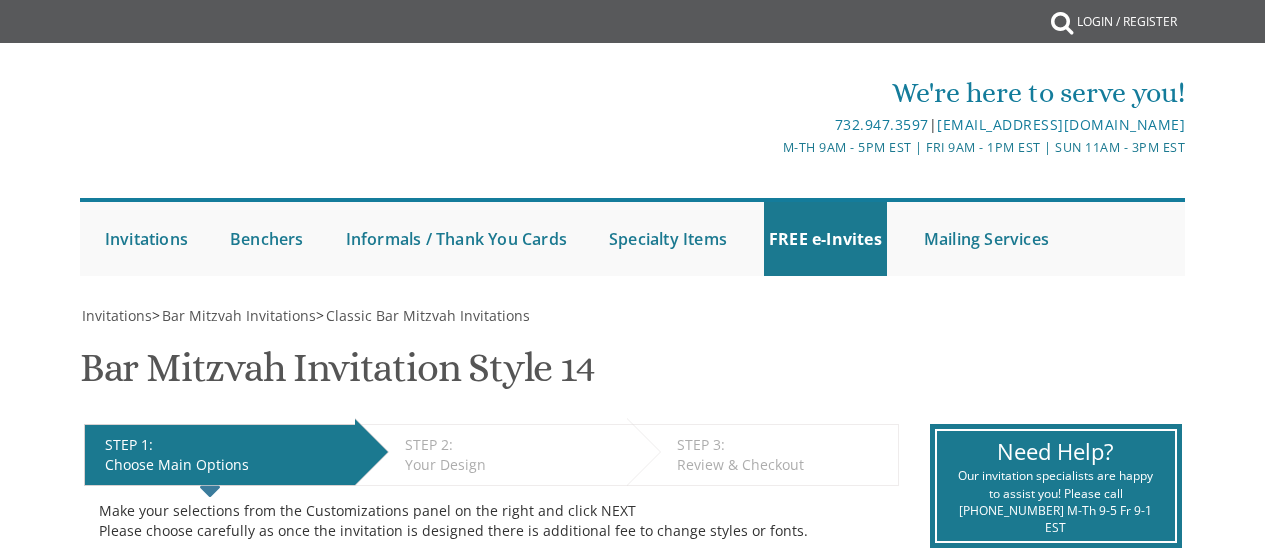 scroll, scrollTop: 0, scrollLeft: 0, axis: both 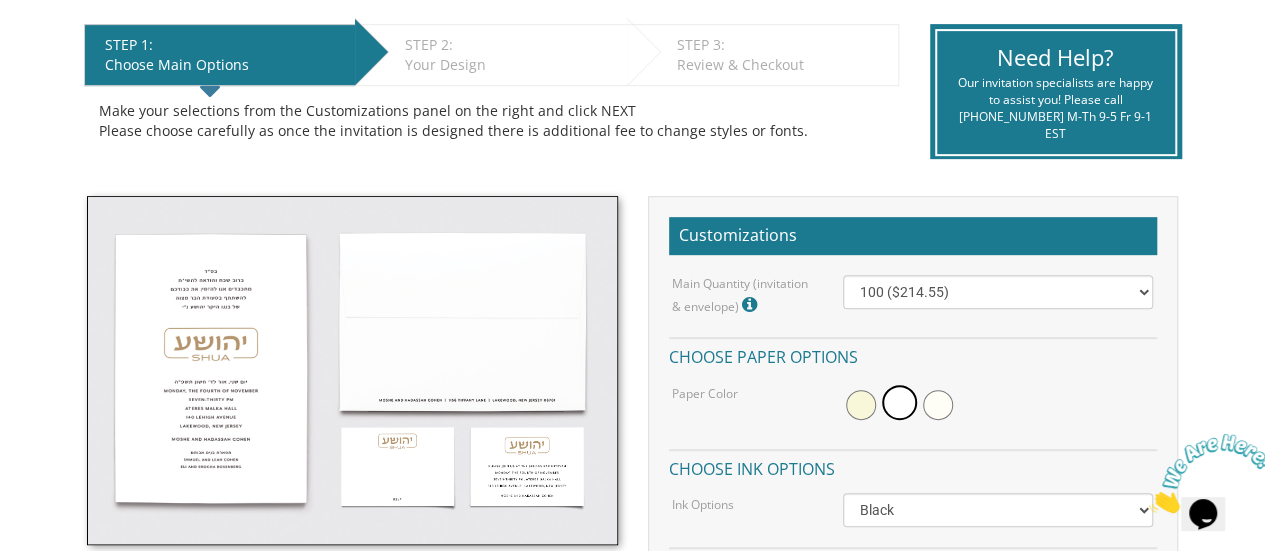 click at bounding box center (352, 370) 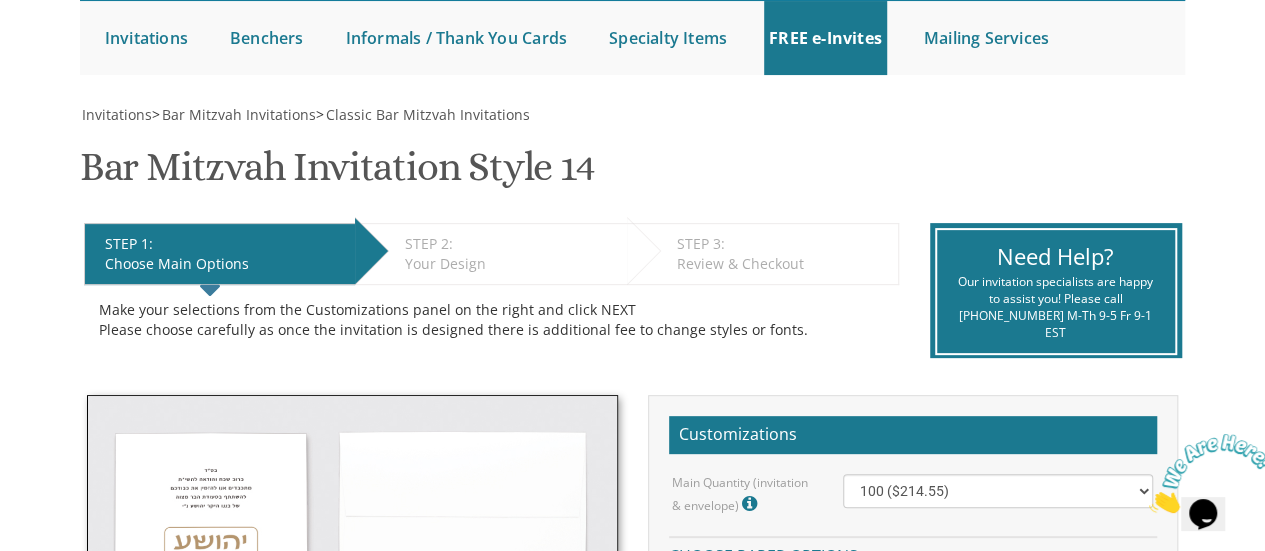 scroll, scrollTop: 200, scrollLeft: 0, axis: vertical 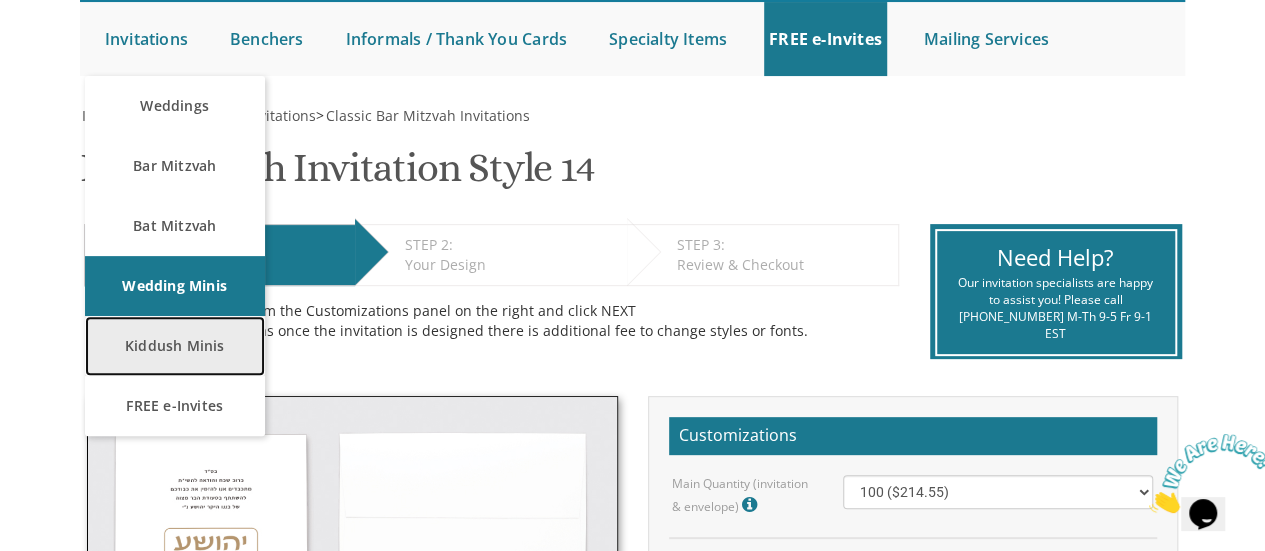 click on "Kiddush Minis" at bounding box center (175, 346) 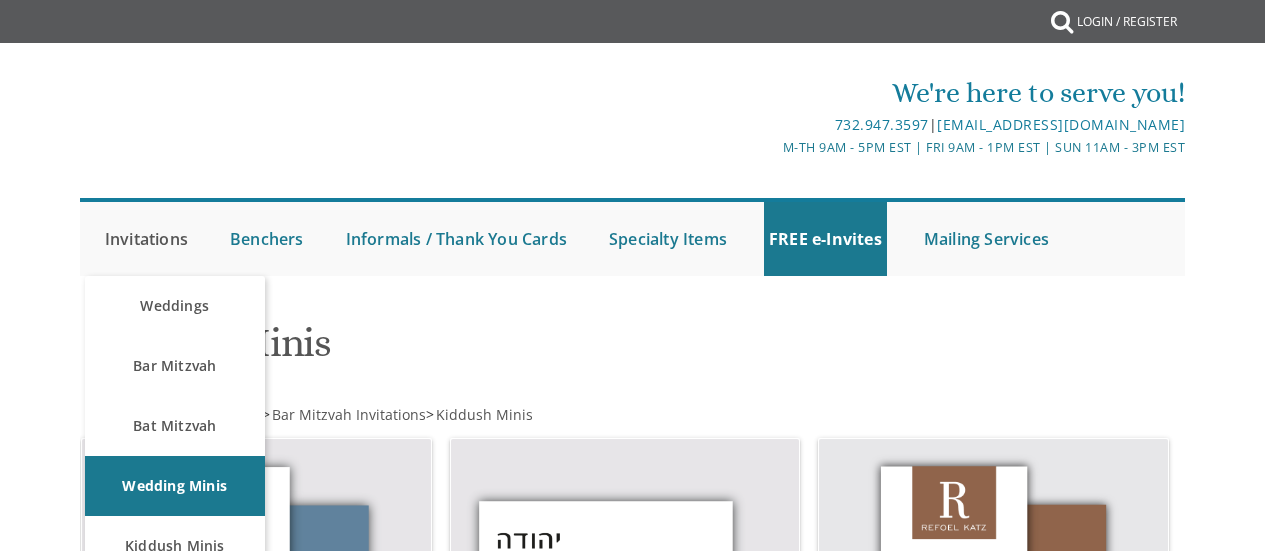 scroll, scrollTop: 0, scrollLeft: 0, axis: both 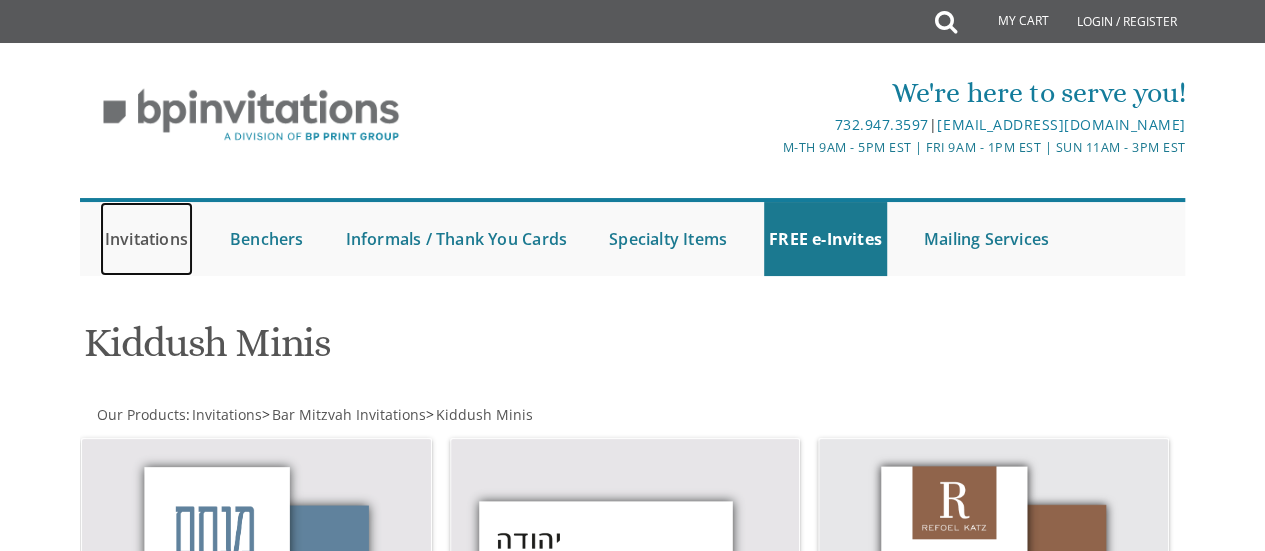 click on "Invitations" at bounding box center (146, 239) 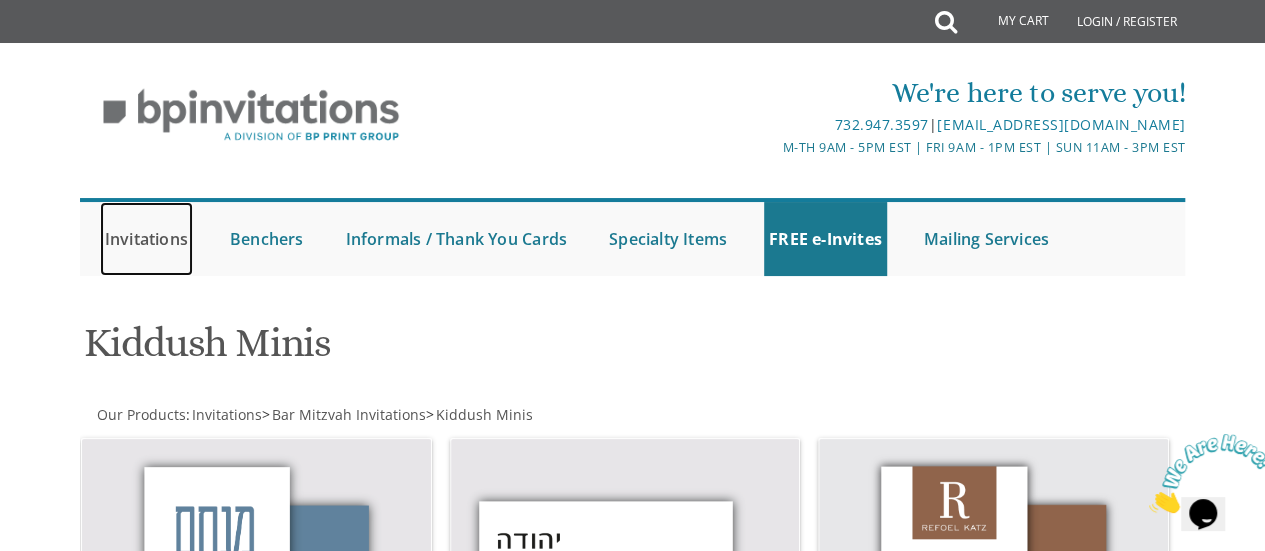 scroll, scrollTop: 0, scrollLeft: 0, axis: both 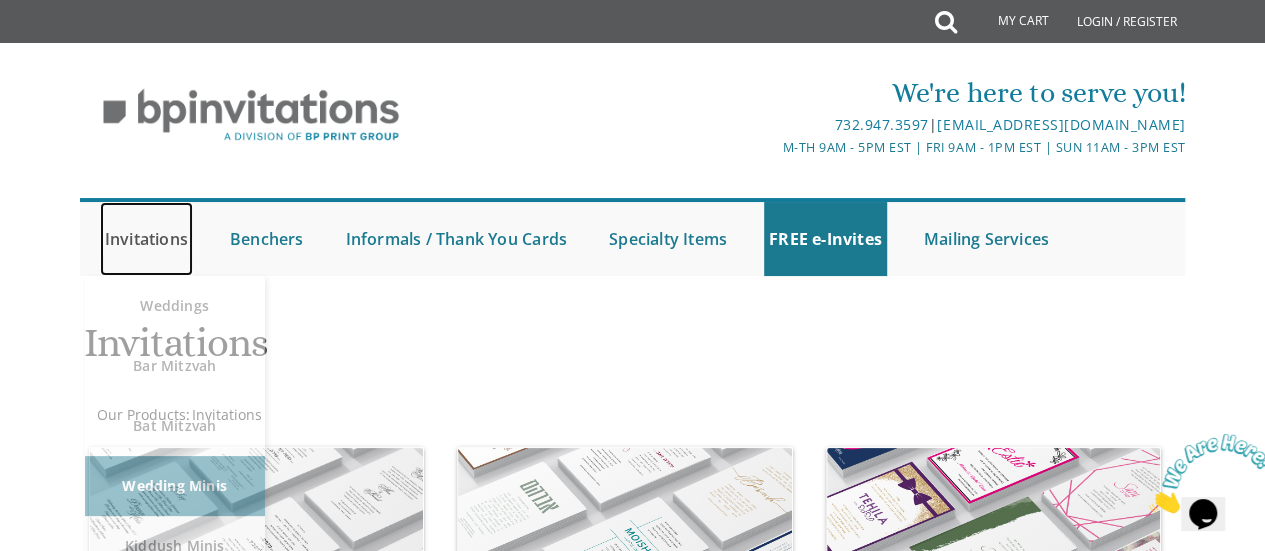 click on "Invitations" at bounding box center (146, 239) 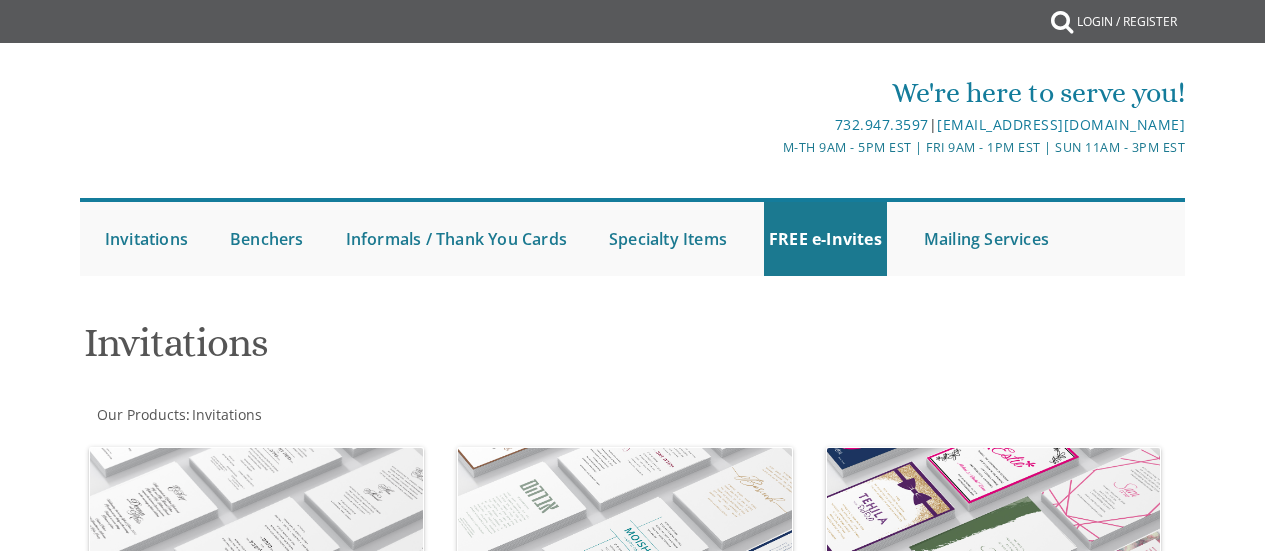 scroll, scrollTop: 0, scrollLeft: 0, axis: both 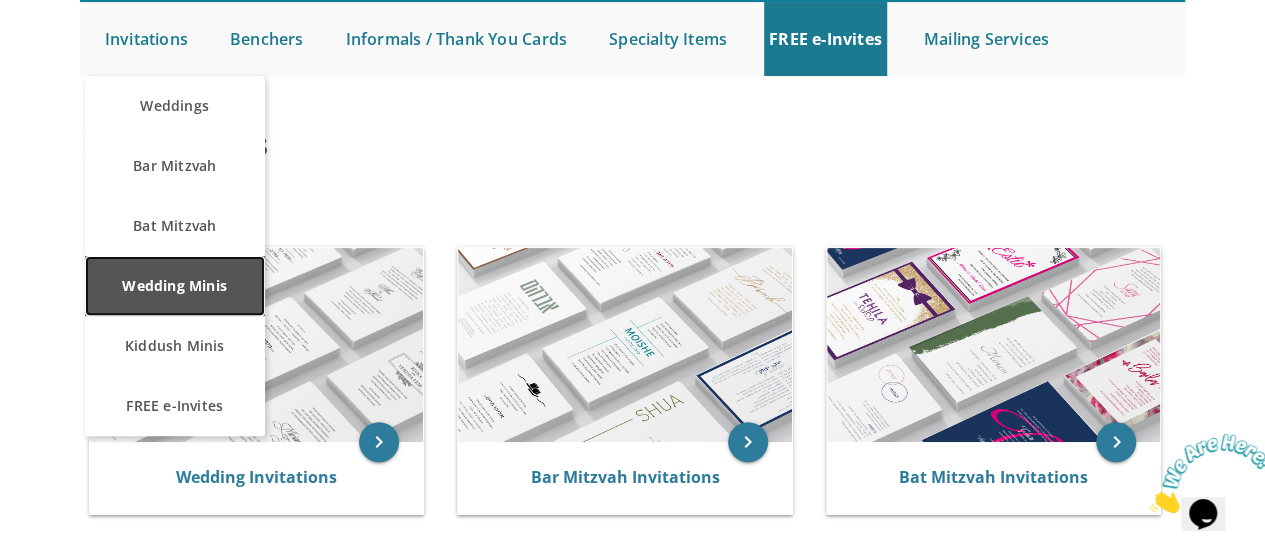 click on "Wedding Minis" at bounding box center (175, 286) 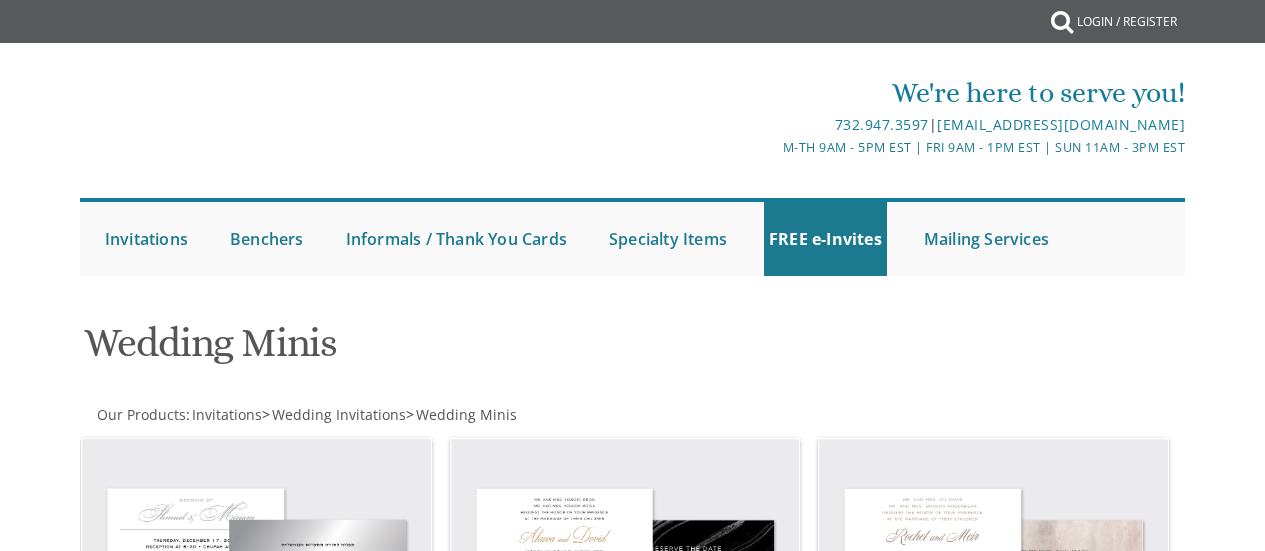 scroll, scrollTop: 0, scrollLeft: 0, axis: both 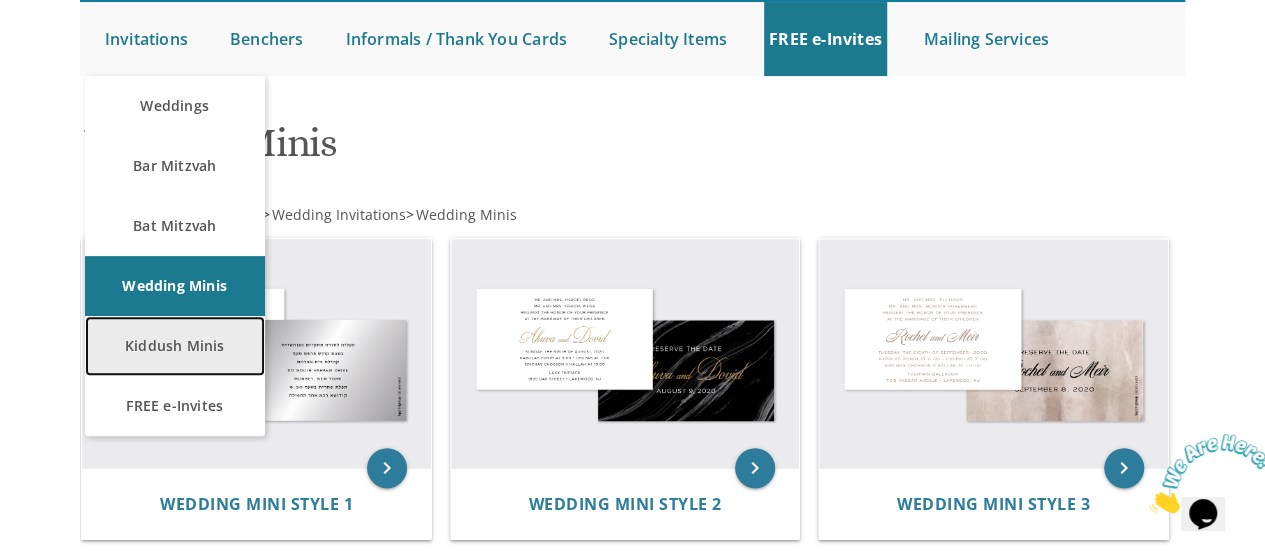 click on "Kiddush Minis" at bounding box center [175, 346] 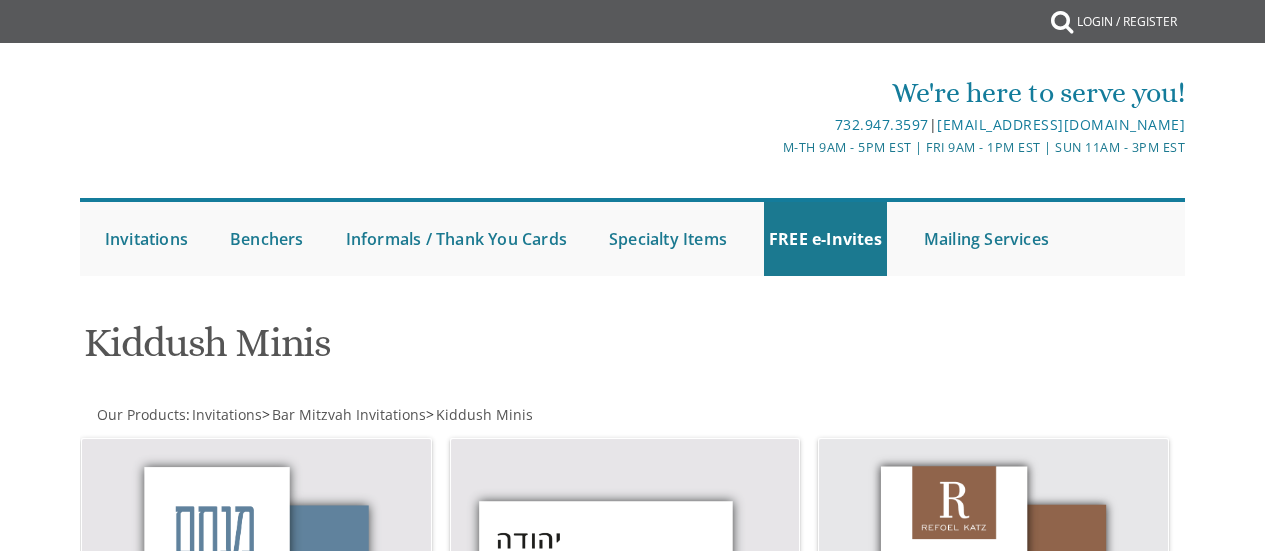 scroll, scrollTop: 0, scrollLeft: 0, axis: both 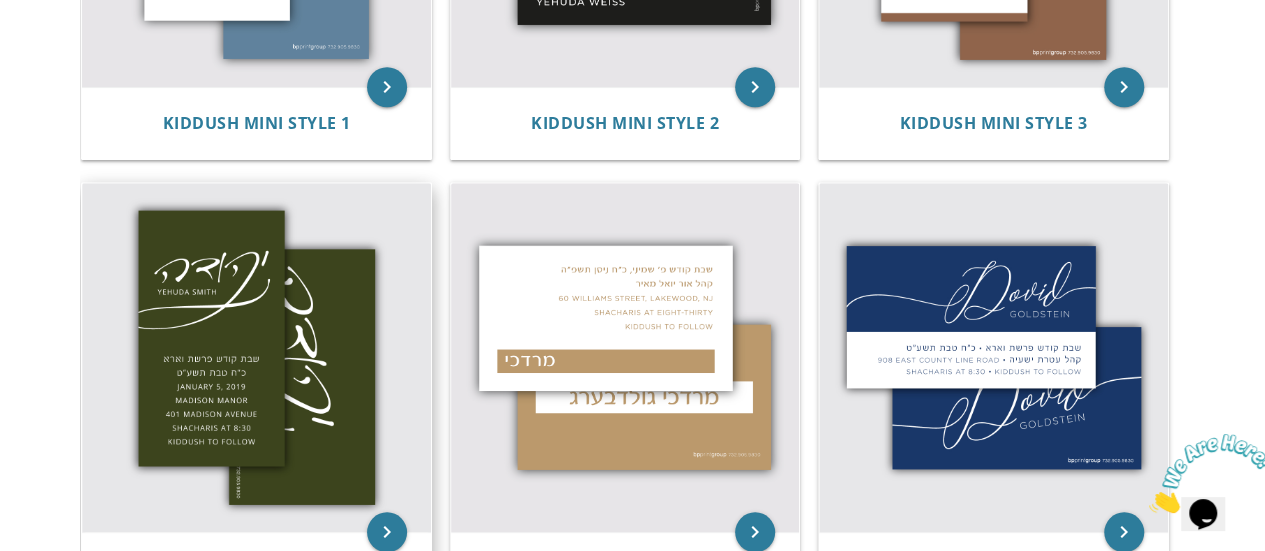 click at bounding box center (256, 357) 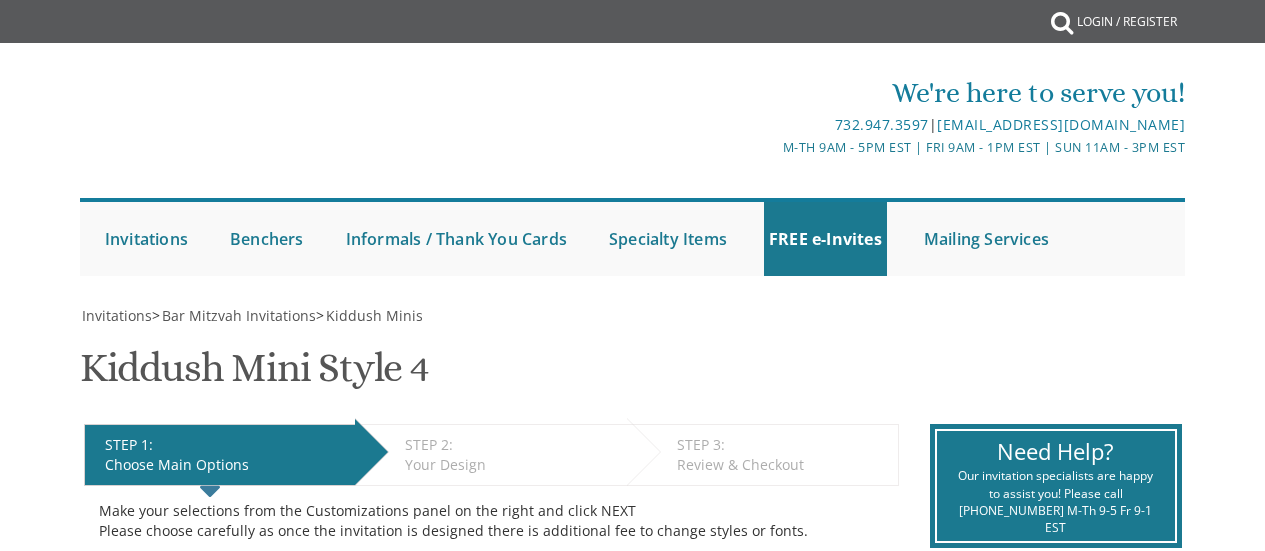 scroll, scrollTop: 0, scrollLeft: 0, axis: both 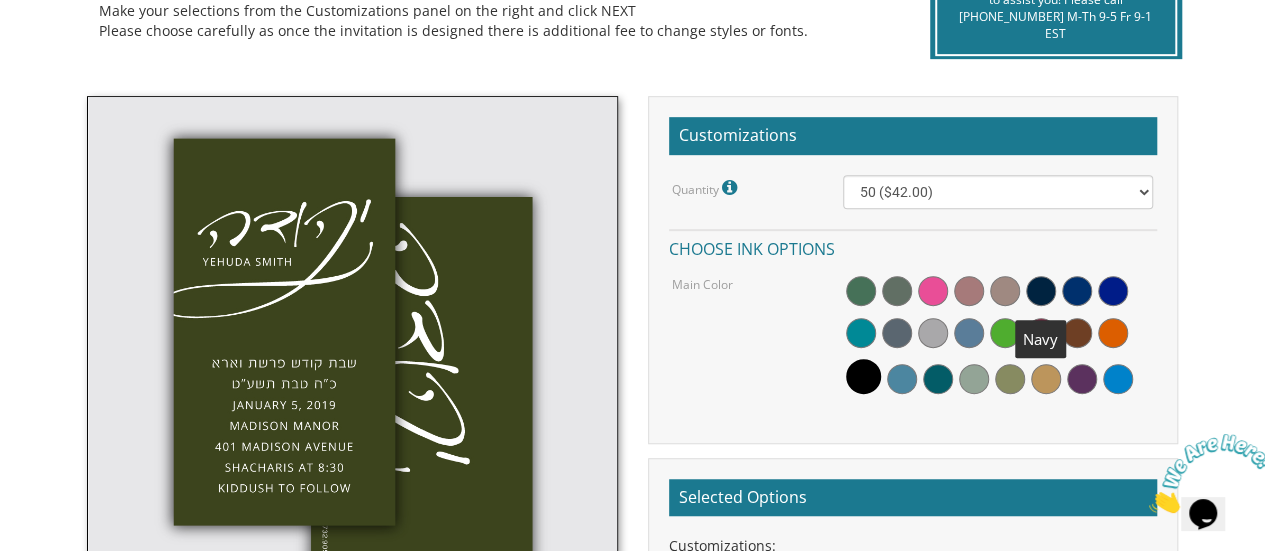 click at bounding box center (1041, 291) 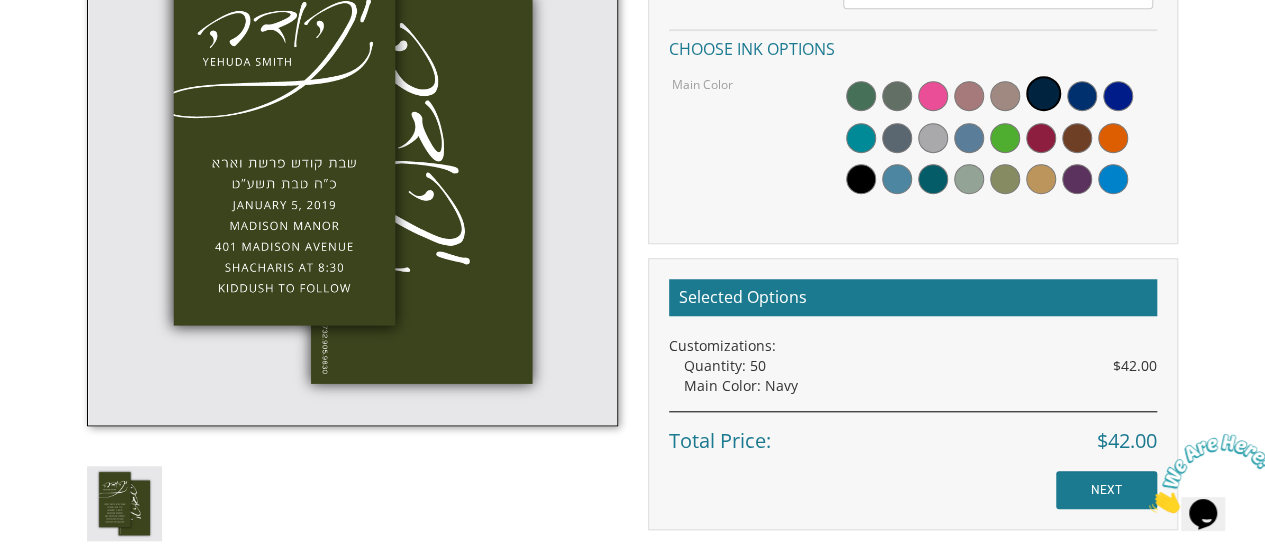 scroll, scrollTop: 900, scrollLeft: 0, axis: vertical 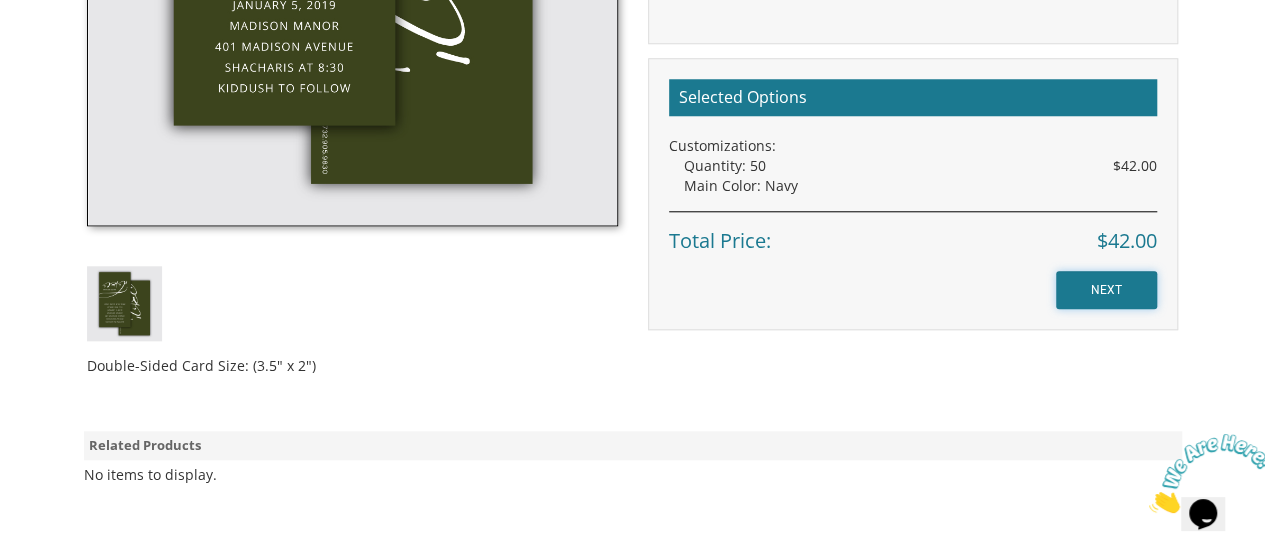 click on "NEXT" at bounding box center (1106, 290) 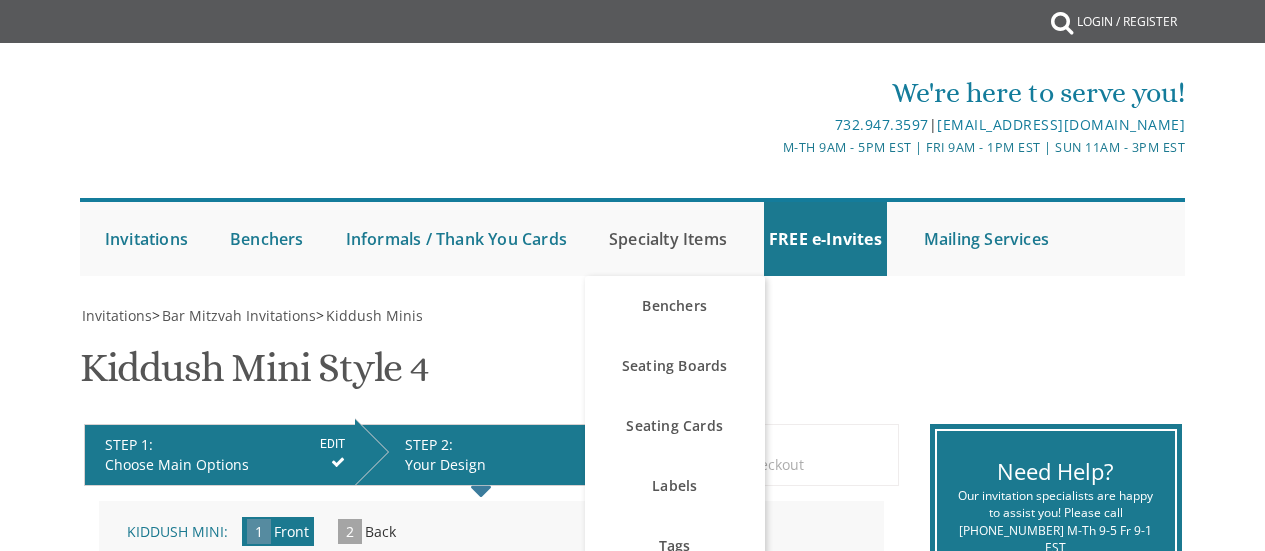 scroll, scrollTop: 0, scrollLeft: 0, axis: both 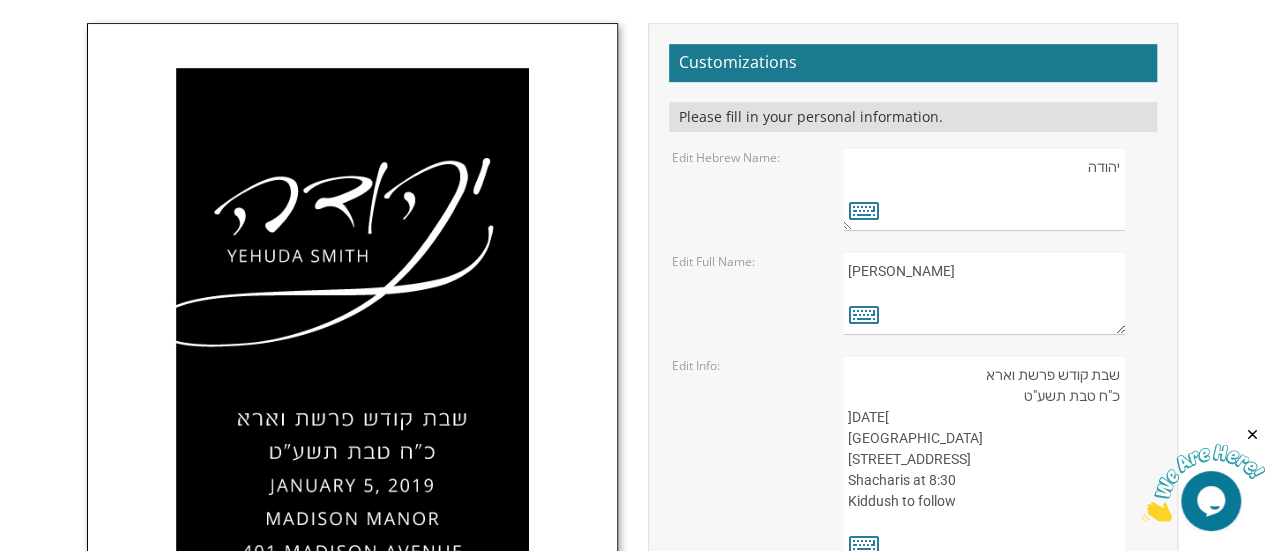 drag, startPoint x: 980, startPoint y: 378, endPoint x: 1122, endPoint y: 385, distance: 142.17242 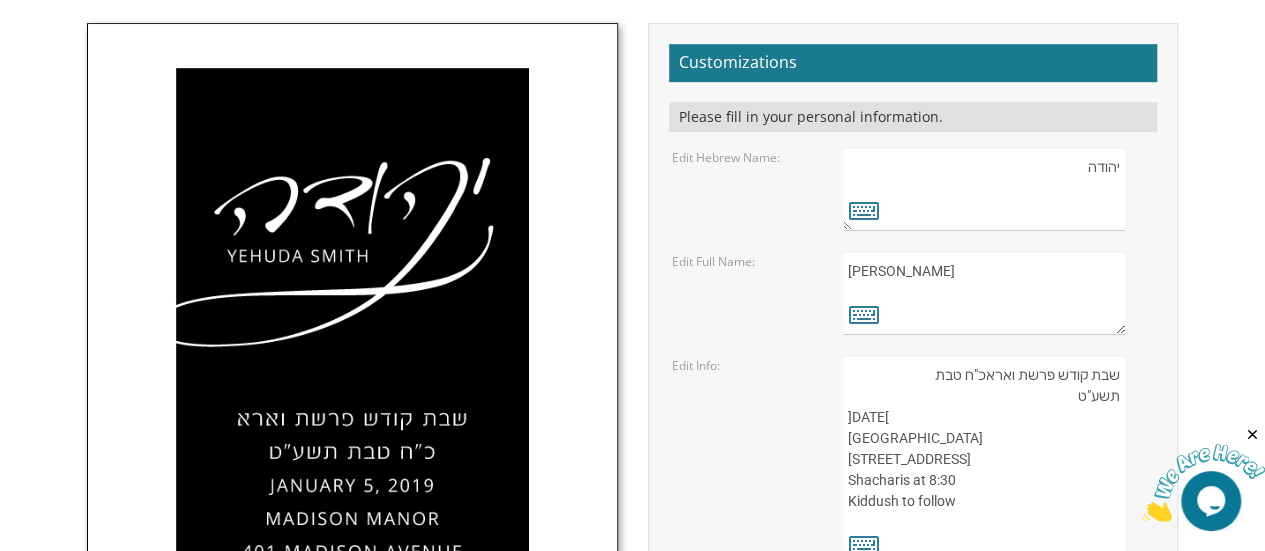 drag, startPoint x: 932, startPoint y: 375, endPoint x: 1131, endPoint y: 336, distance: 202.7856 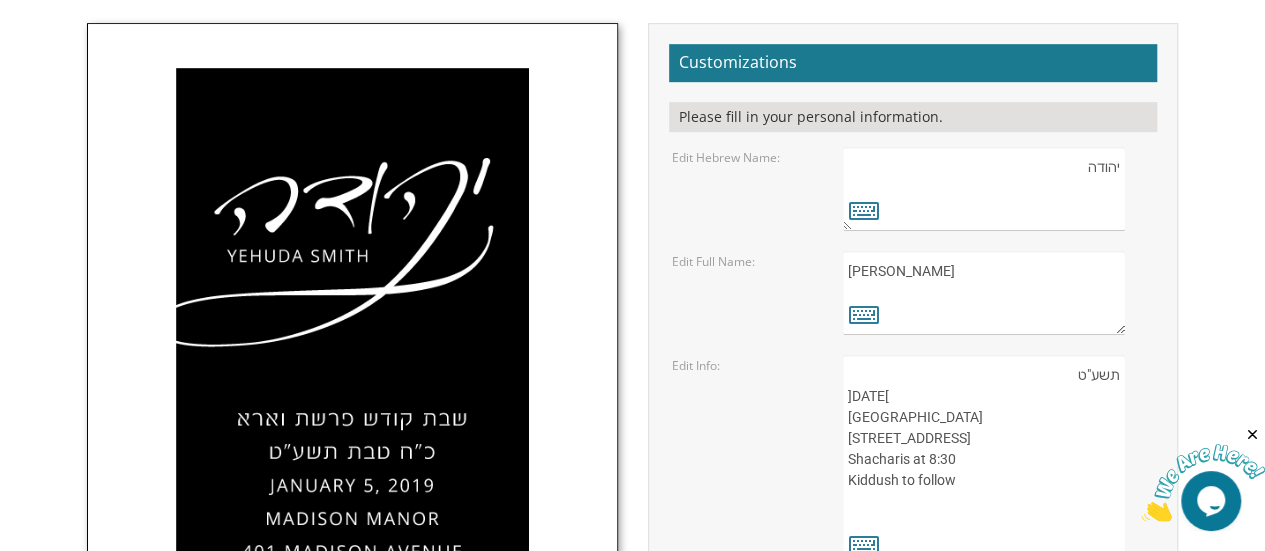 drag, startPoint x: 1061, startPoint y: 397, endPoint x: 1137, endPoint y: 385, distance: 76.941536 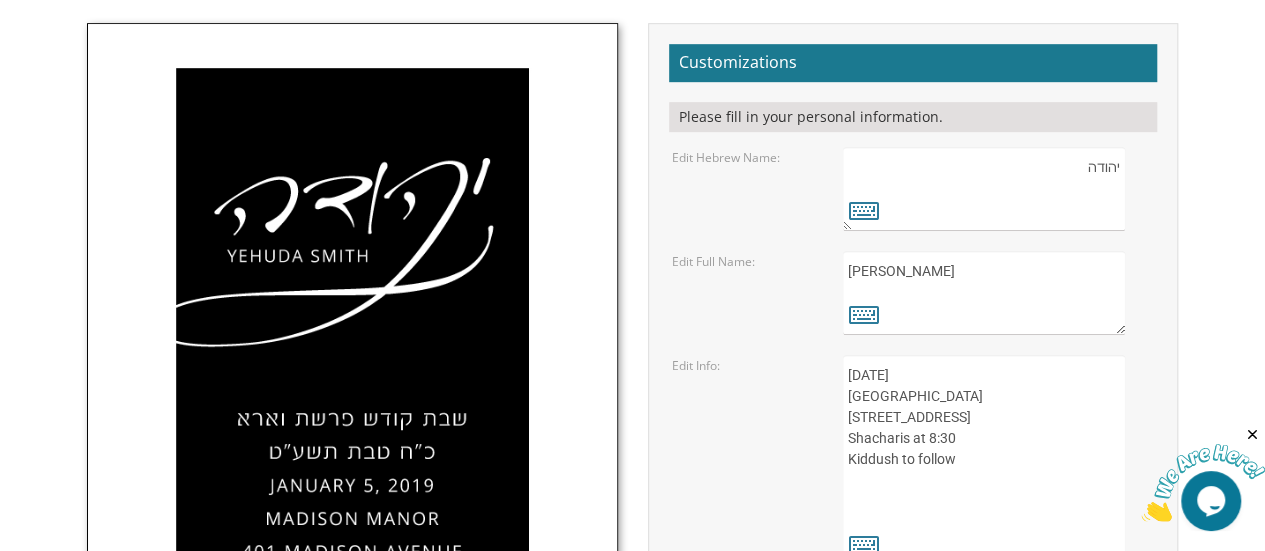 click on "שבת קודש פרשת וארא
כ"ח טבת תשע"ט
January 5, 2019
Madison Manor
401 Madison Avenue
Shacharis at 8:30
Kiddush to follow" at bounding box center (984, 460) 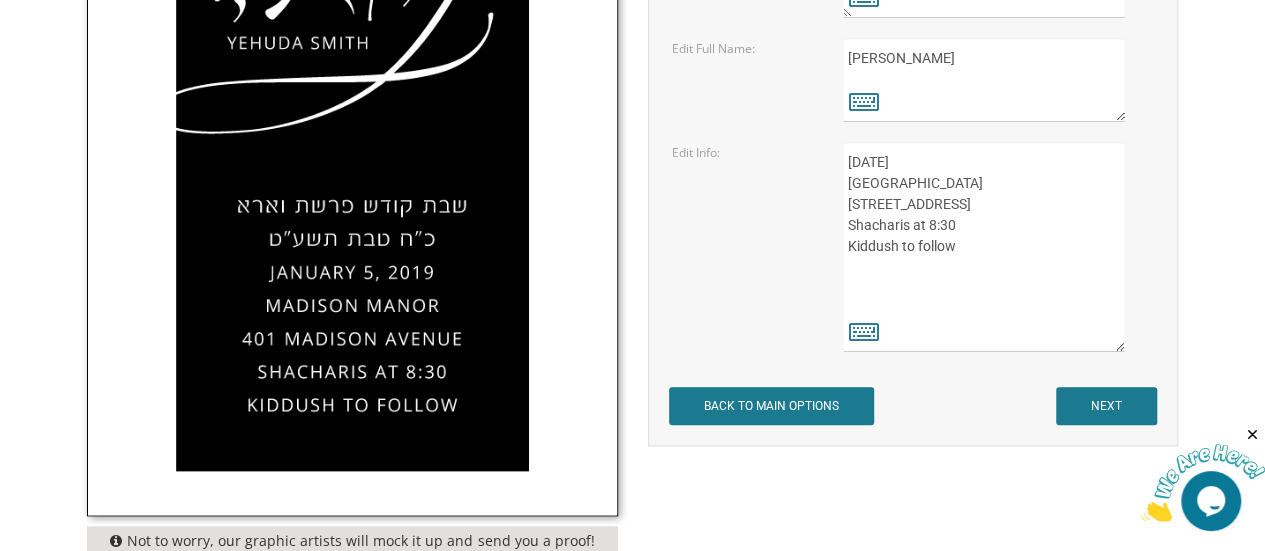 scroll, scrollTop: 700, scrollLeft: 0, axis: vertical 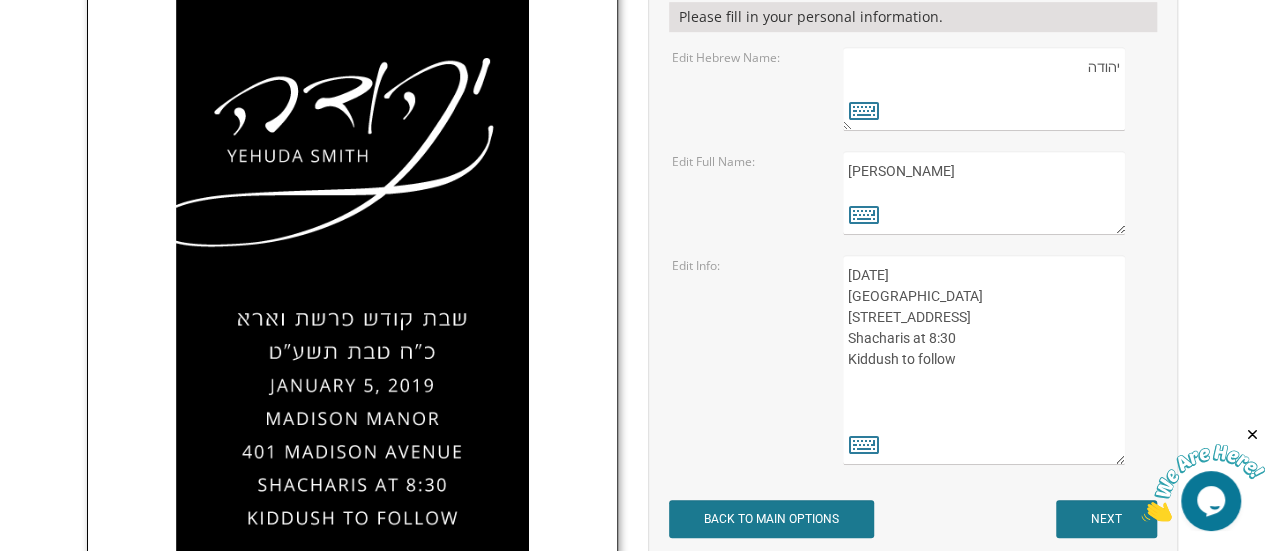 drag, startPoint x: 961, startPoint y: 405, endPoint x: 831, endPoint y: 319, distance: 155.87173 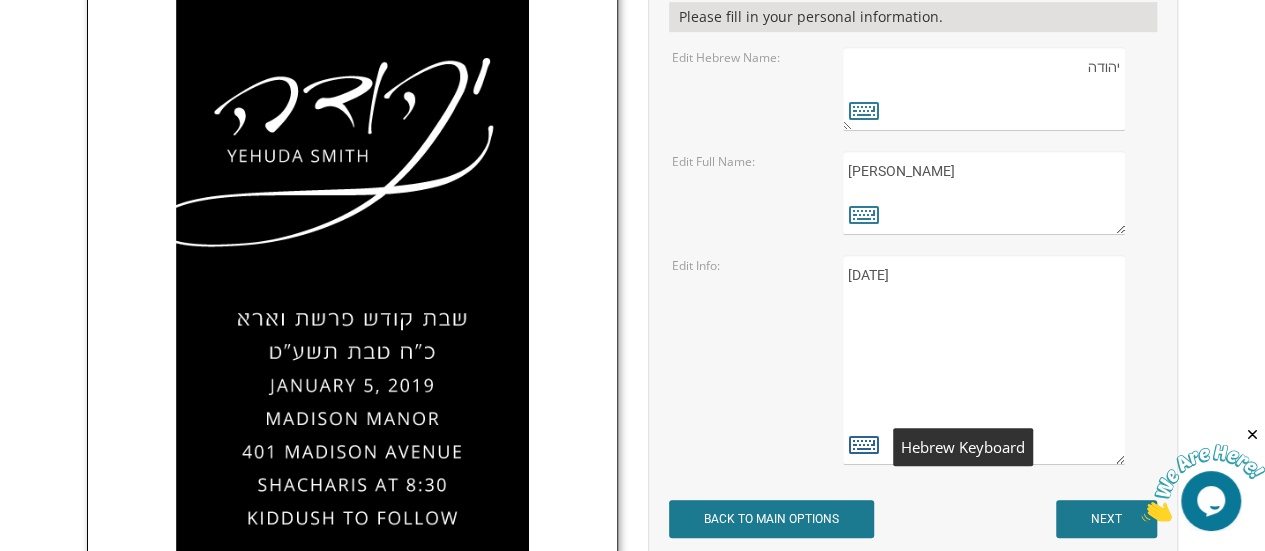 type on "December 6 2025" 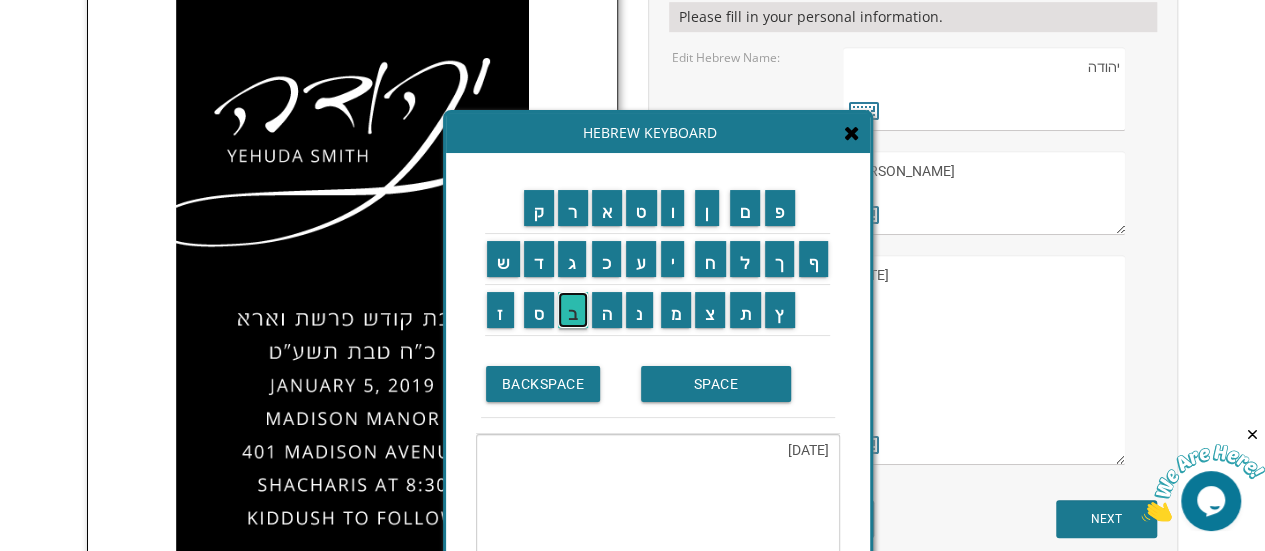 click on "ב" at bounding box center (573, 310) 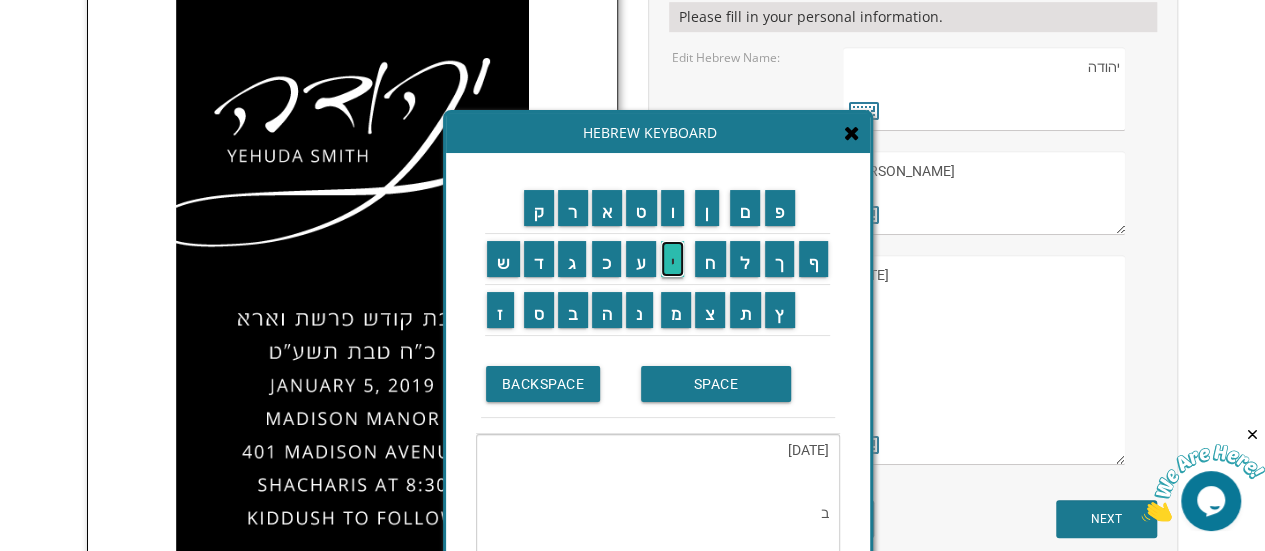 click on "י" at bounding box center (673, 259) 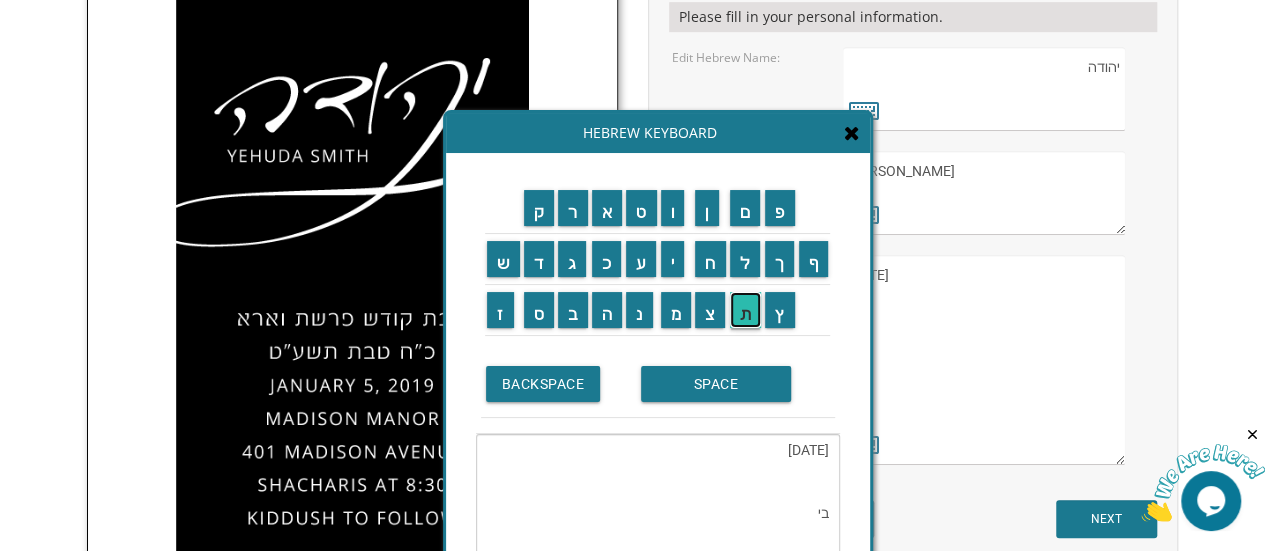 click on "ת" at bounding box center [746, 310] 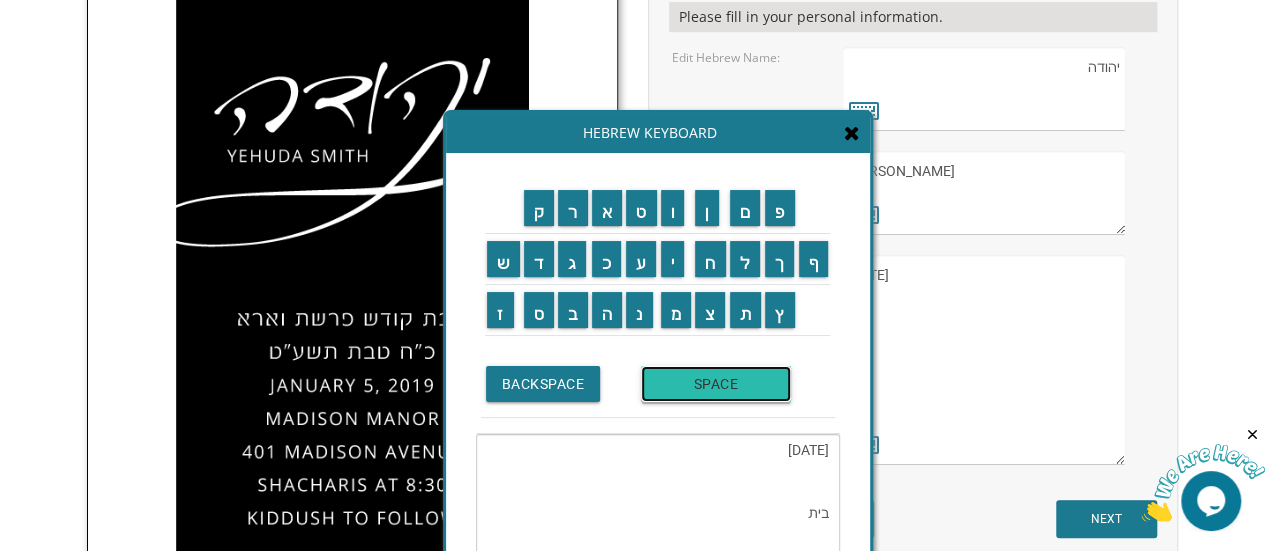 click on "SPACE" at bounding box center (716, 384) 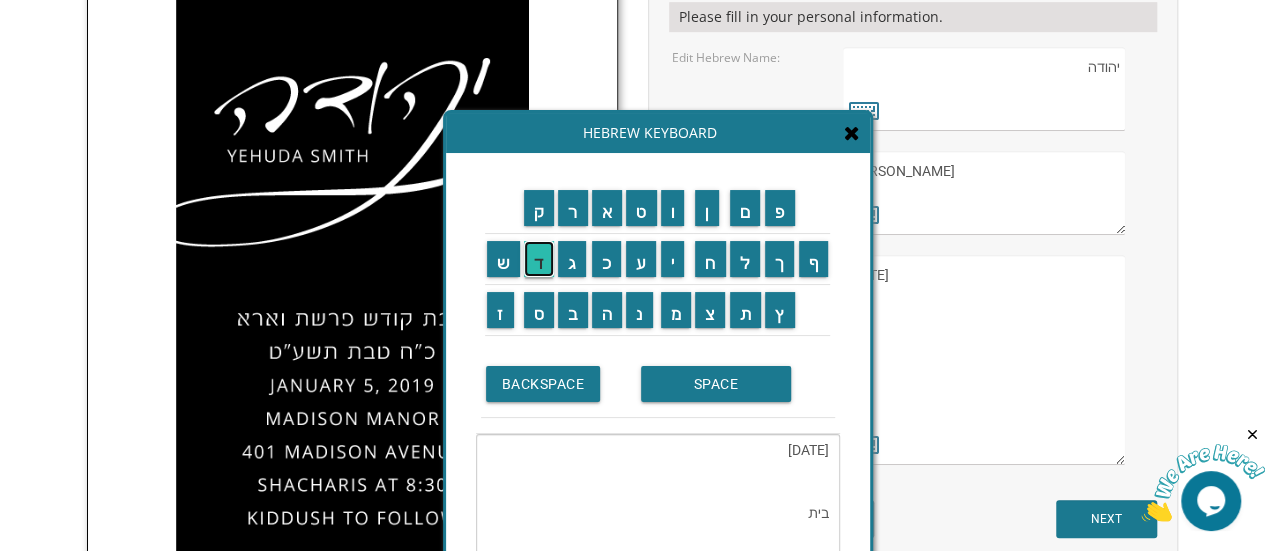 click on "ד" at bounding box center (539, 259) 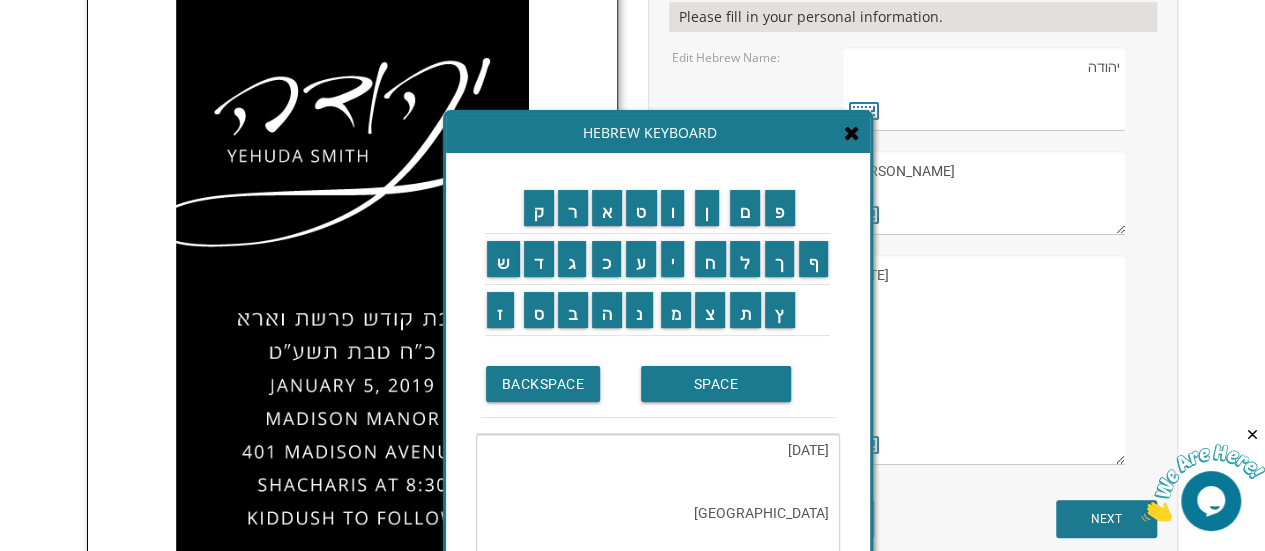 click on "ר" at bounding box center [573, 208] 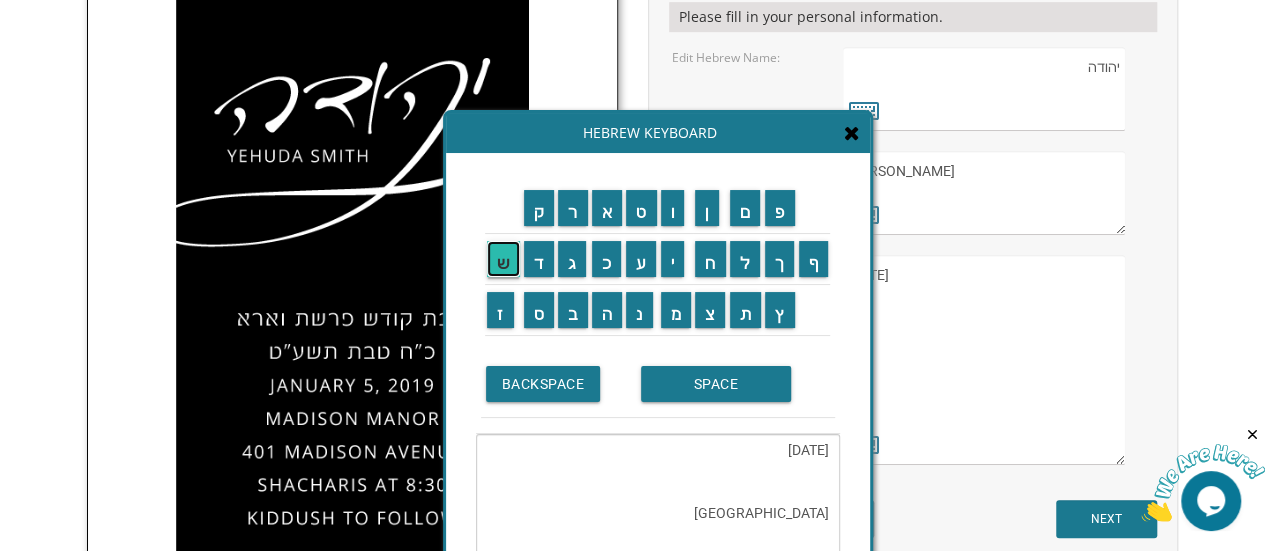 click on "ש" at bounding box center [503, 259] 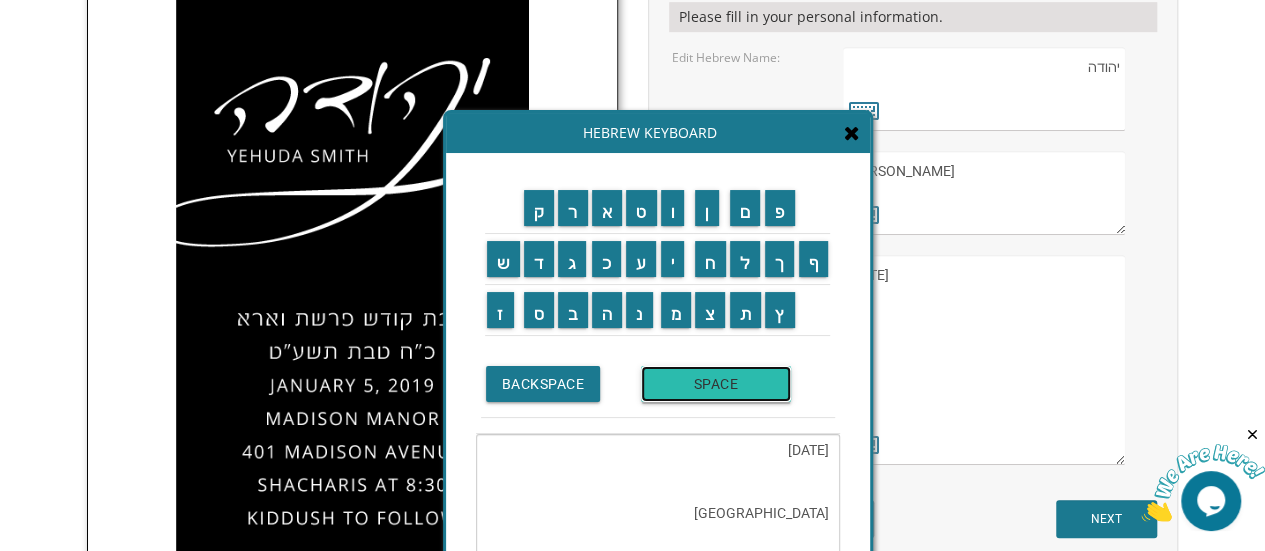 click on "SPACE" at bounding box center (716, 384) 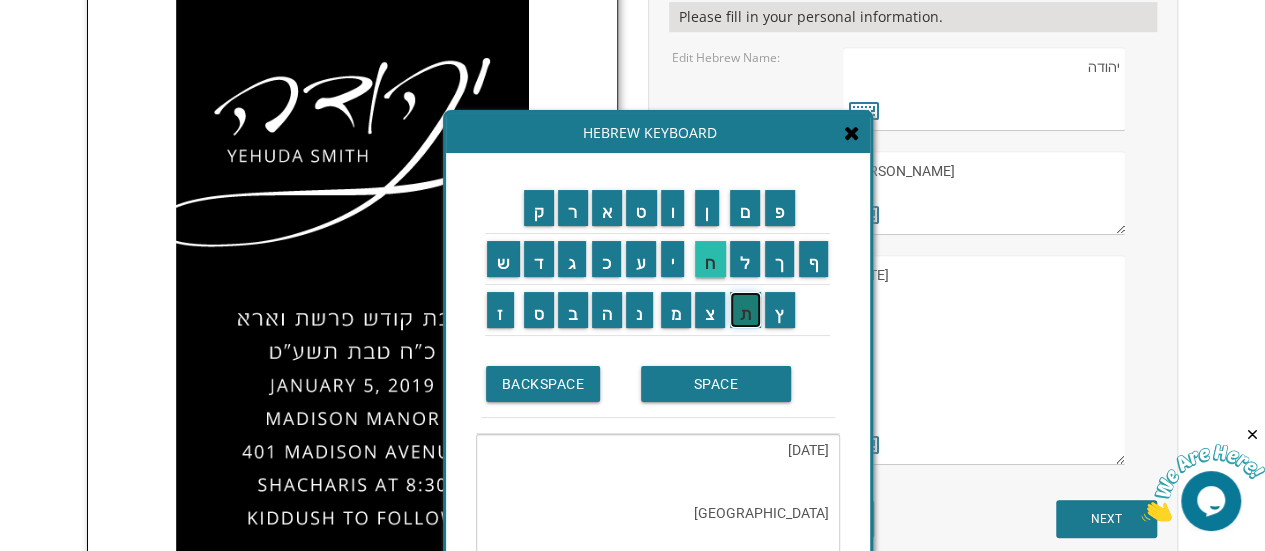 drag, startPoint x: 745, startPoint y: 324, endPoint x: 701, endPoint y: 247, distance: 88.68484 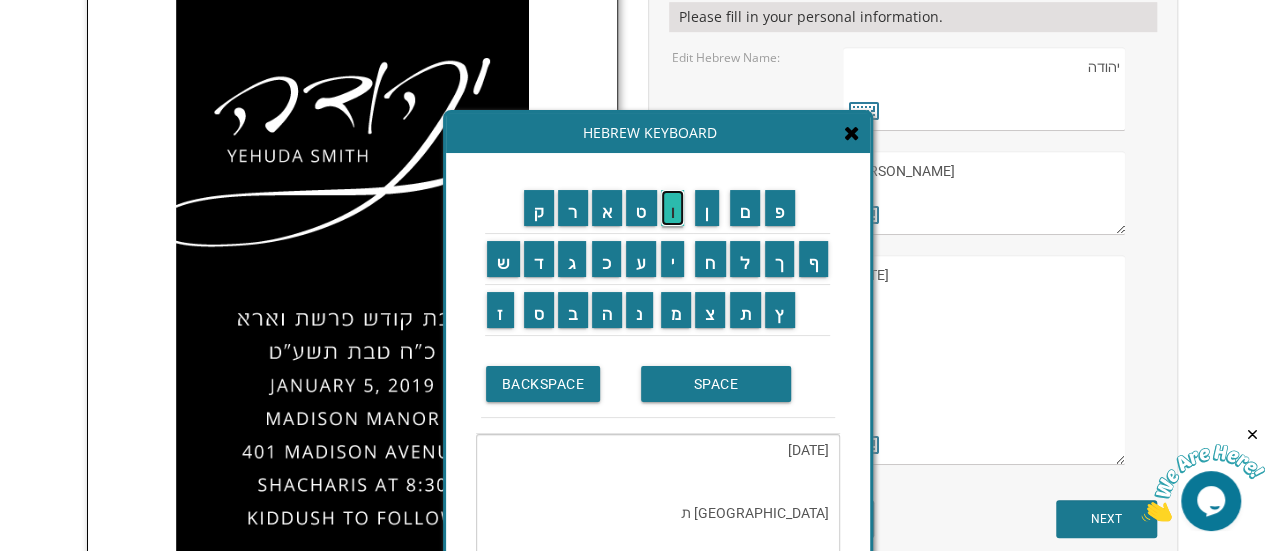 drag, startPoint x: 669, startPoint y: 210, endPoint x: 565, endPoint y: 208, distance: 104.019226 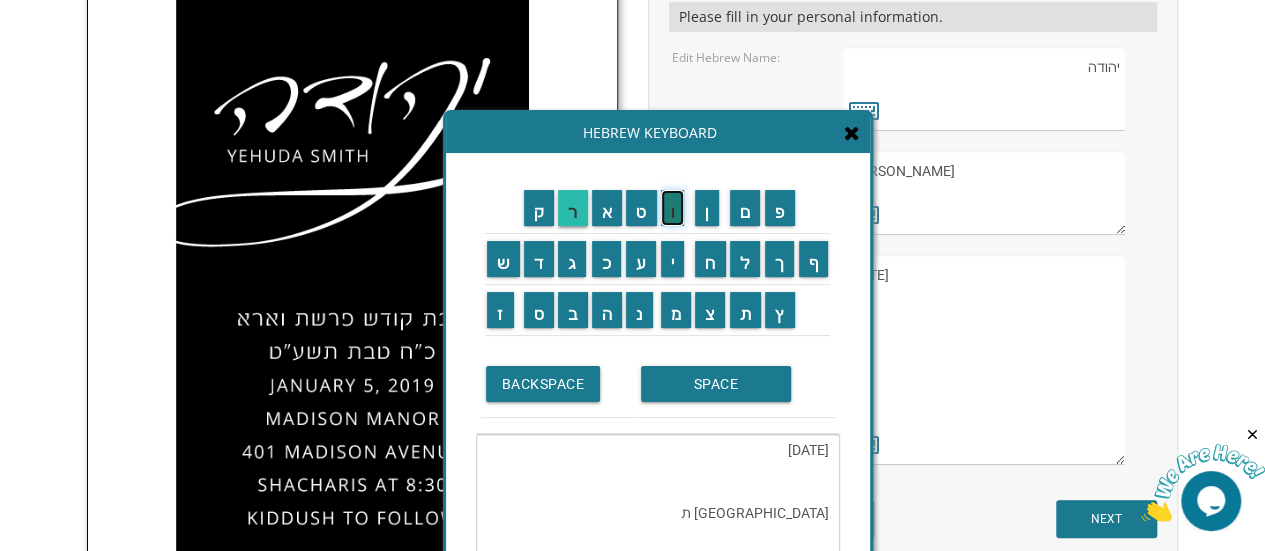 click on "ו" at bounding box center (673, 208) 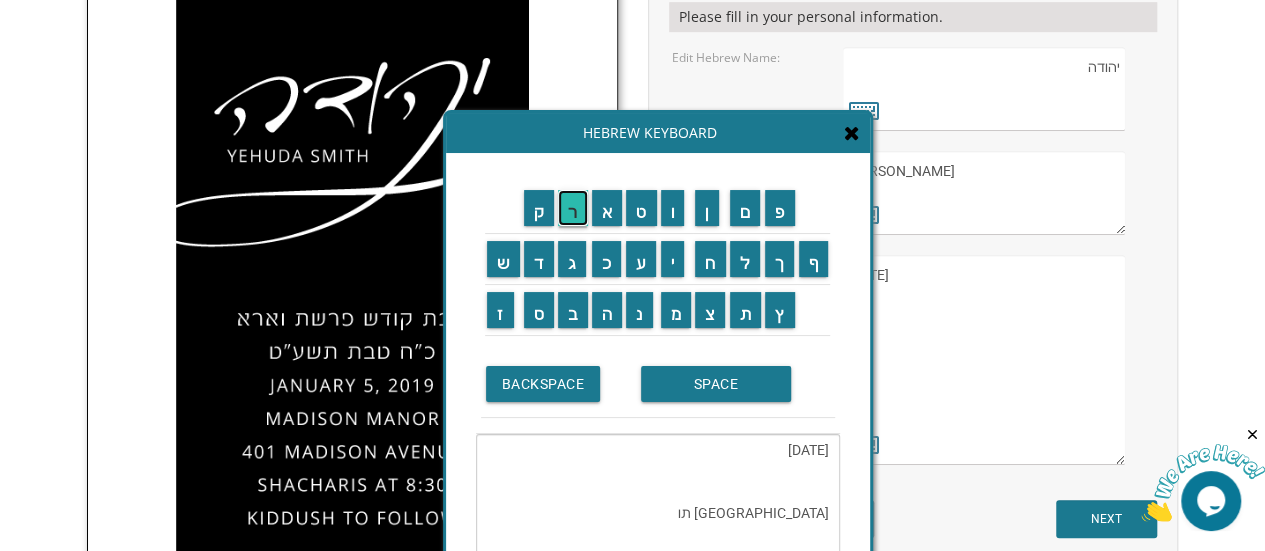 click on "ר" at bounding box center [573, 208] 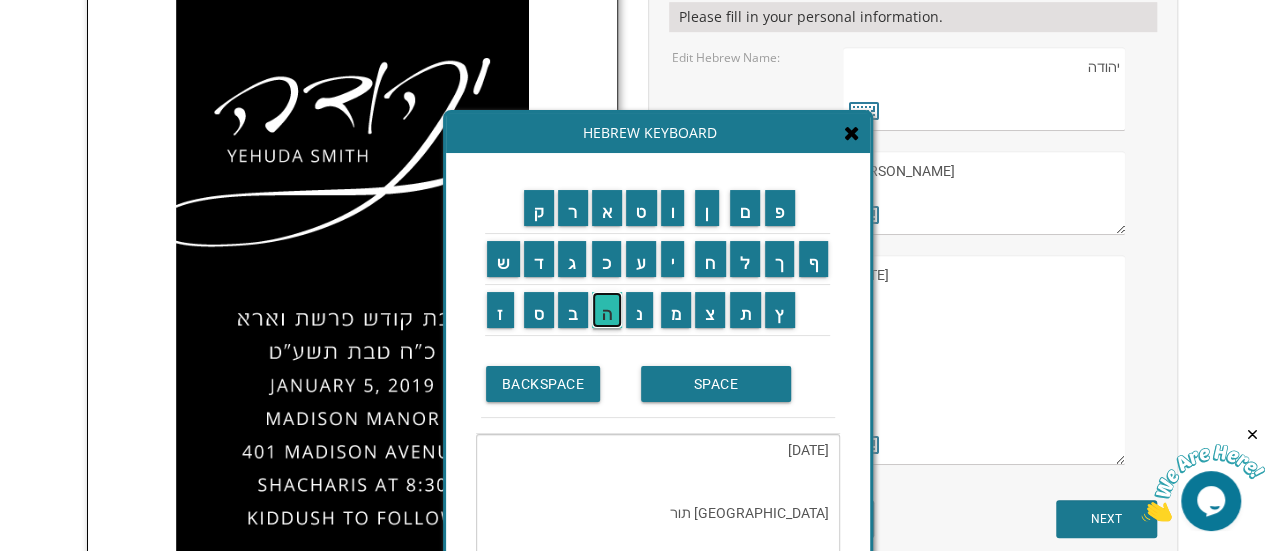 click on "ה" at bounding box center [607, 310] 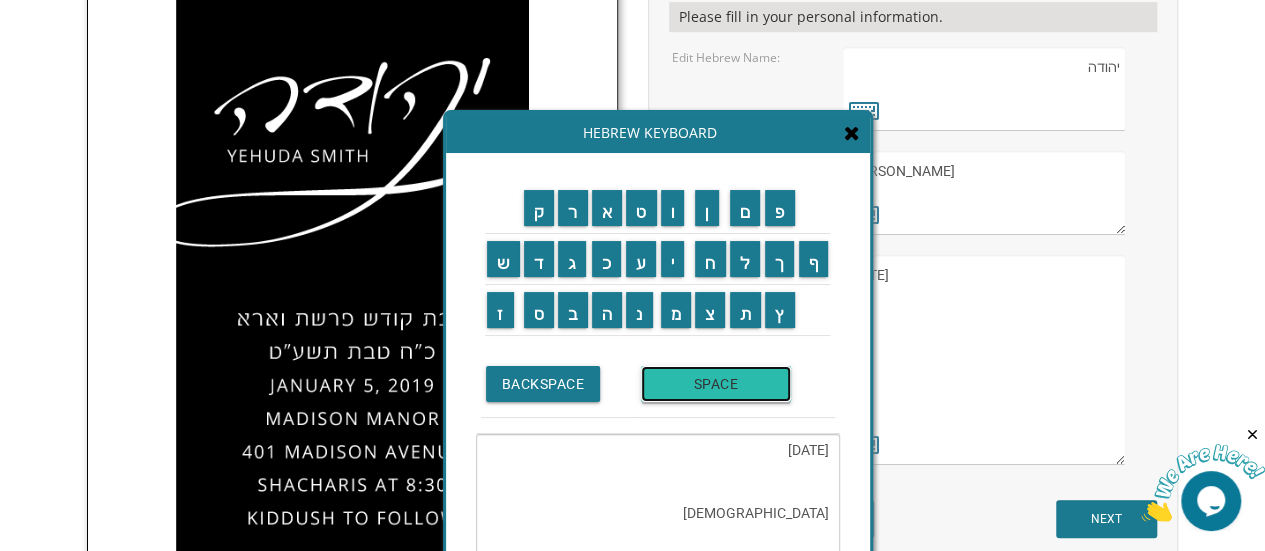 click on "SPACE" at bounding box center [716, 384] 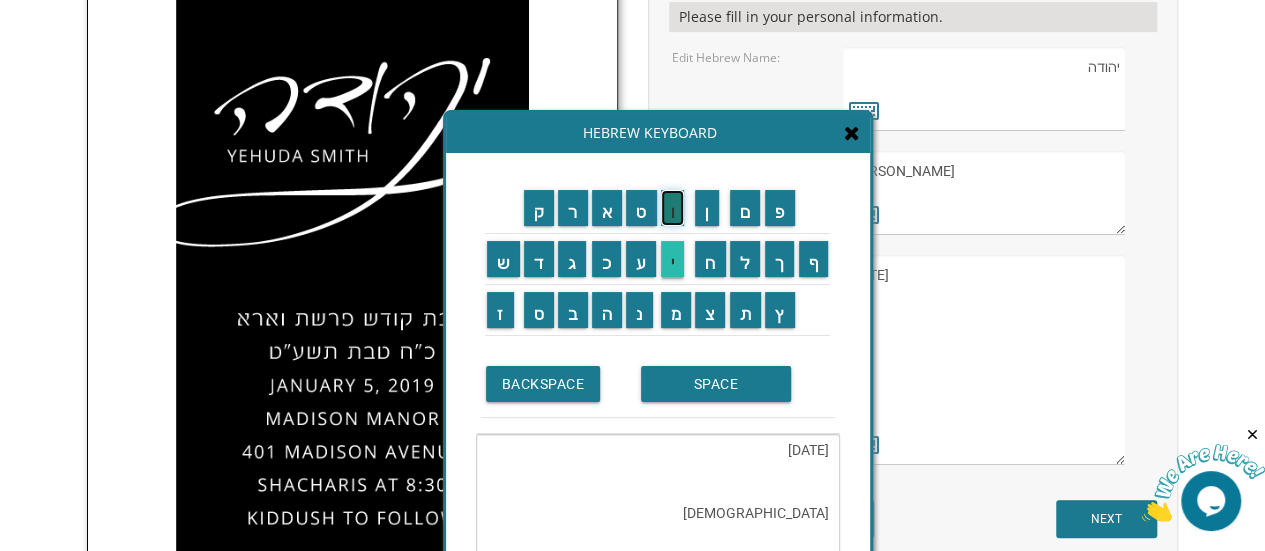 drag, startPoint x: 676, startPoint y: 223, endPoint x: 669, endPoint y: 243, distance: 21.189621 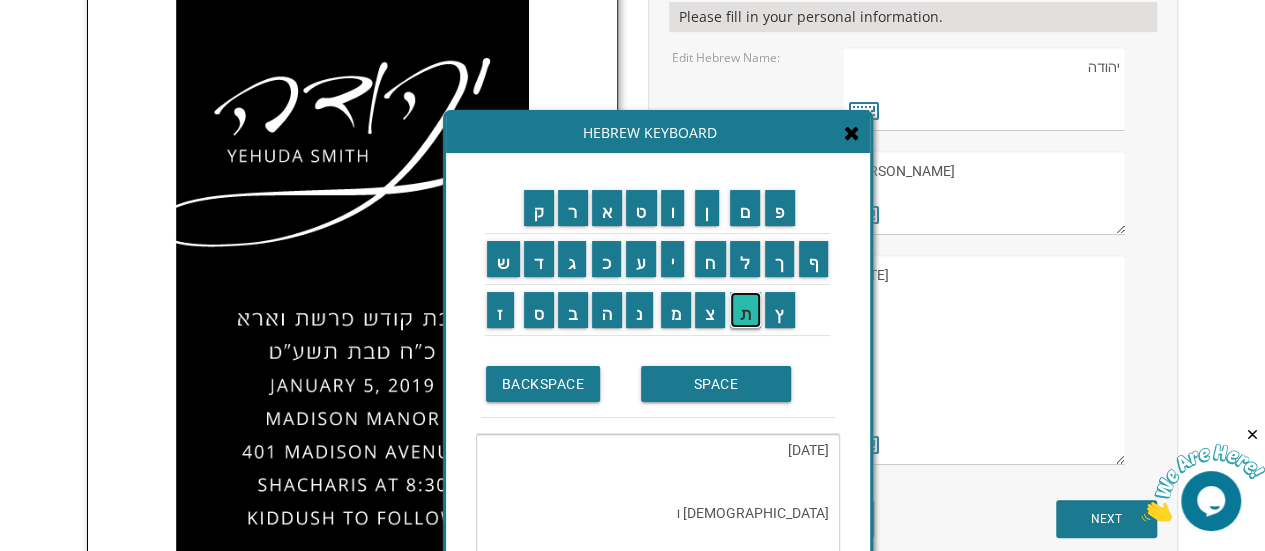 drag, startPoint x: 740, startPoint y: 314, endPoint x: 698, endPoint y: 295, distance: 46.09772 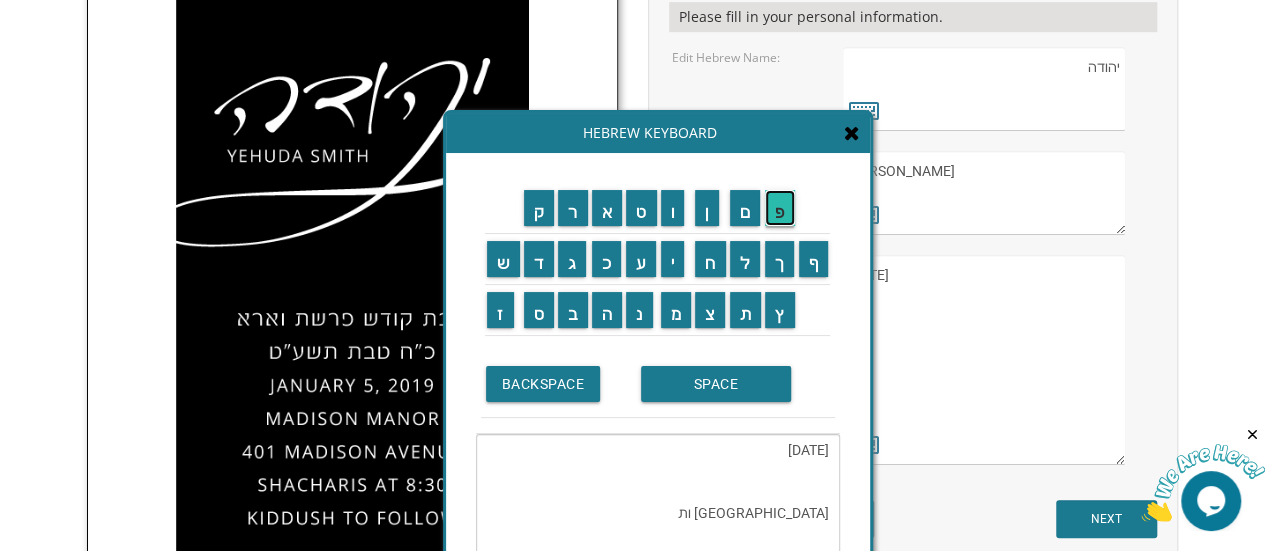 click on "פ" at bounding box center [780, 208] 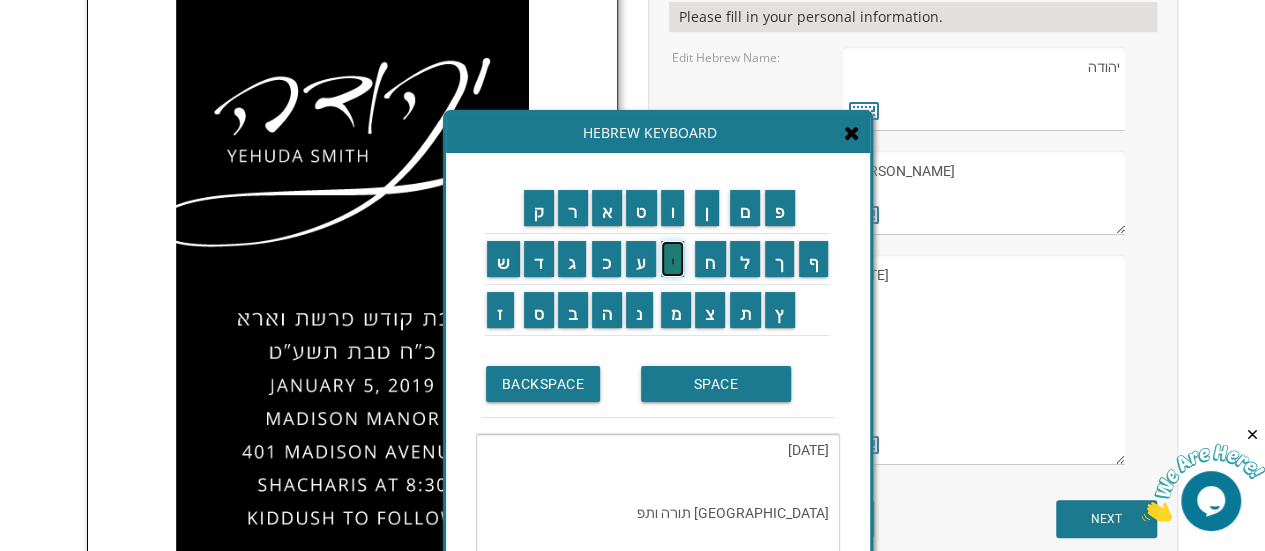 drag, startPoint x: 668, startPoint y: 257, endPoint x: 692, endPoint y: 259, distance: 24.083189 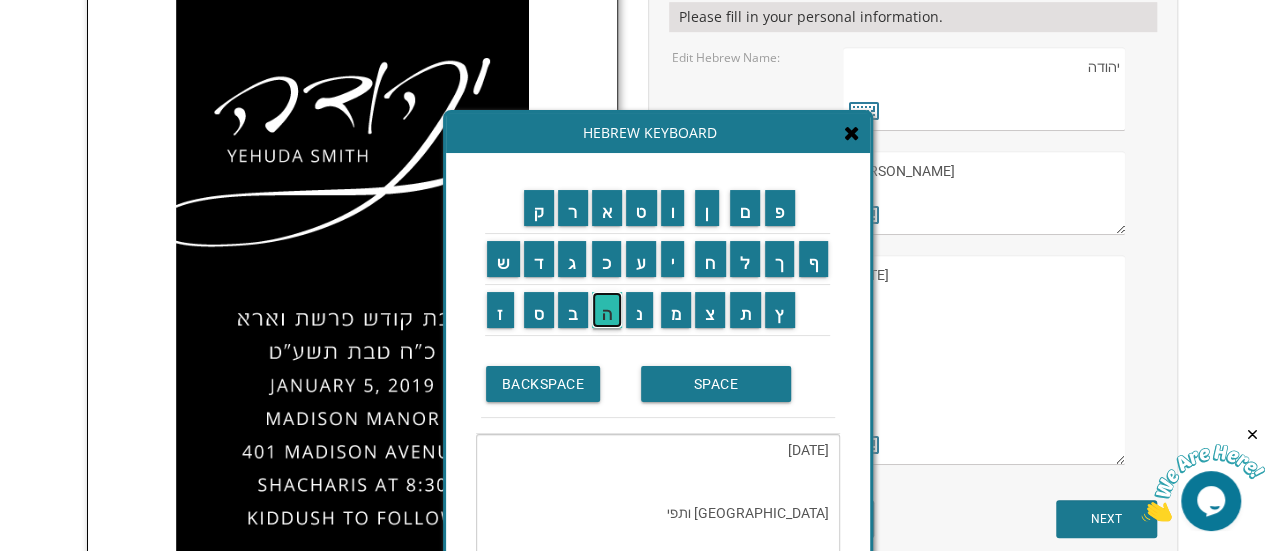 click on "ה" at bounding box center (607, 310) 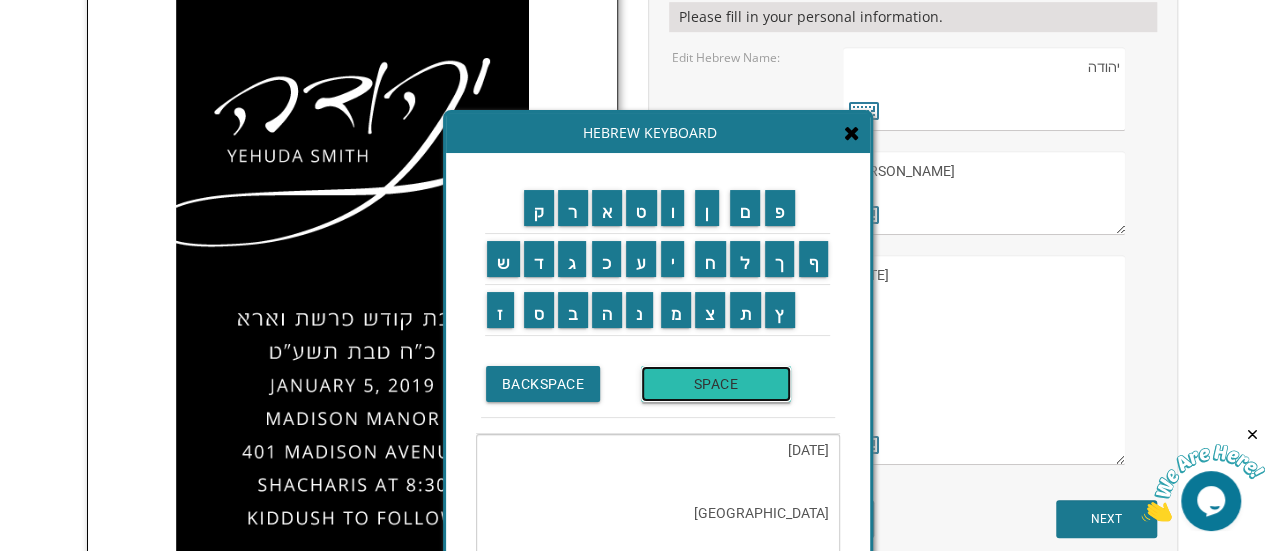click on "SPACE" at bounding box center (716, 384) 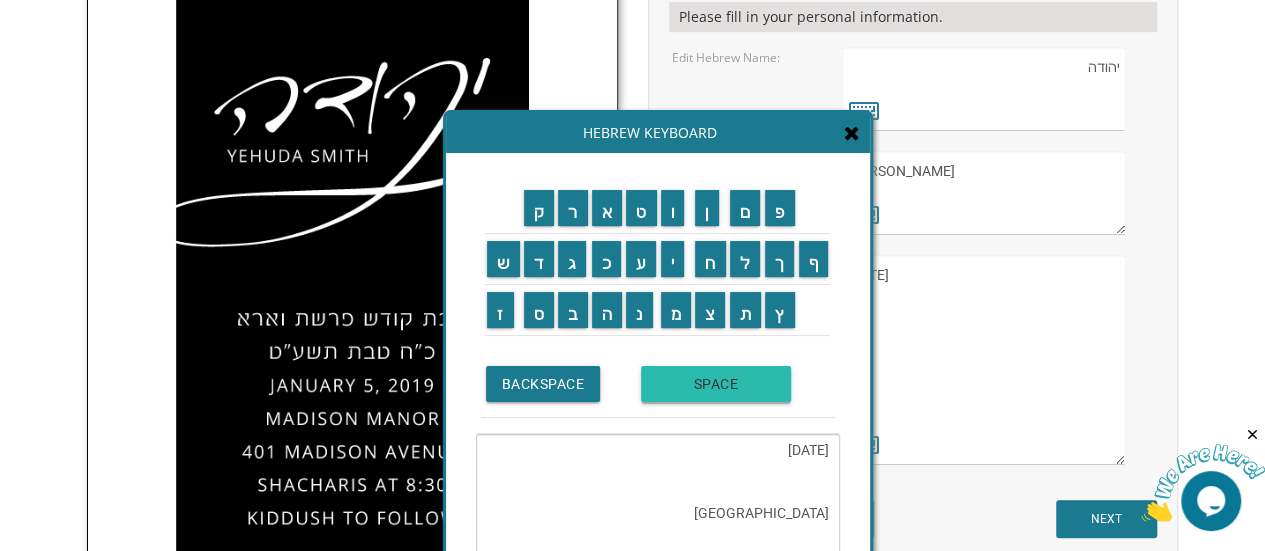 type on "December 6 2025
בית דש תורה ותפיה" 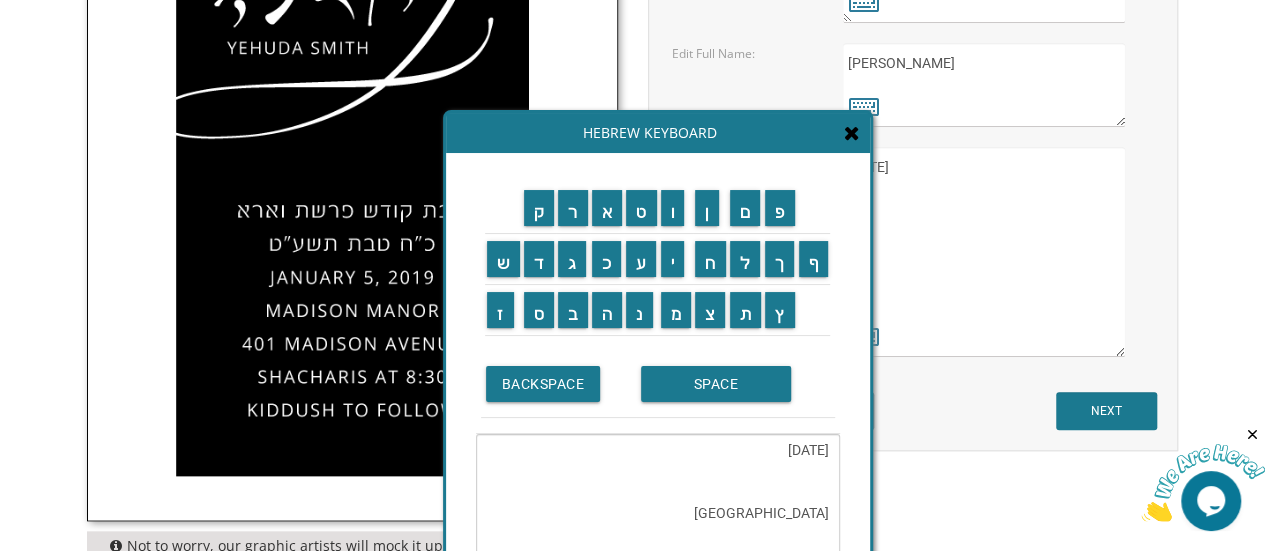 scroll, scrollTop: 900, scrollLeft: 0, axis: vertical 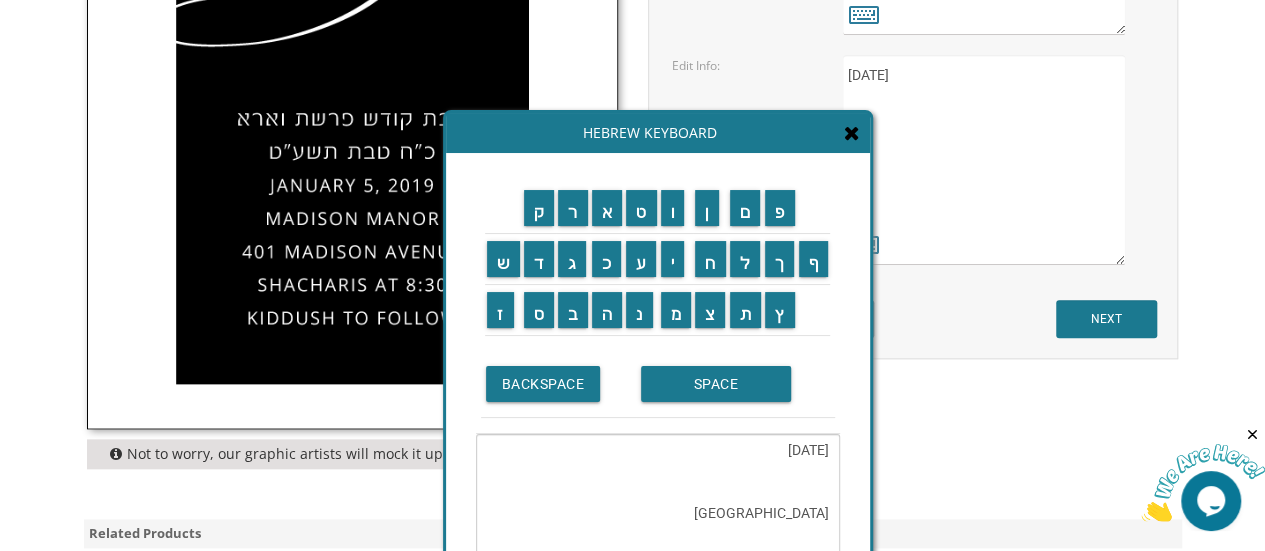 click on "Hebrew Keyboard" at bounding box center [658, 133] 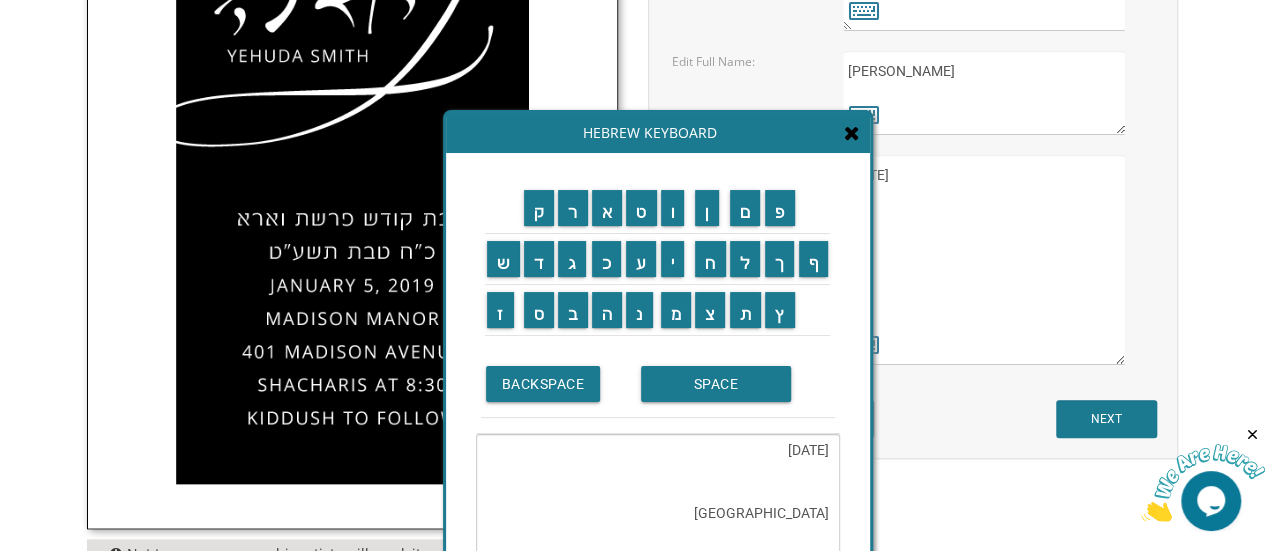 scroll, scrollTop: 600, scrollLeft: 0, axis: vertical 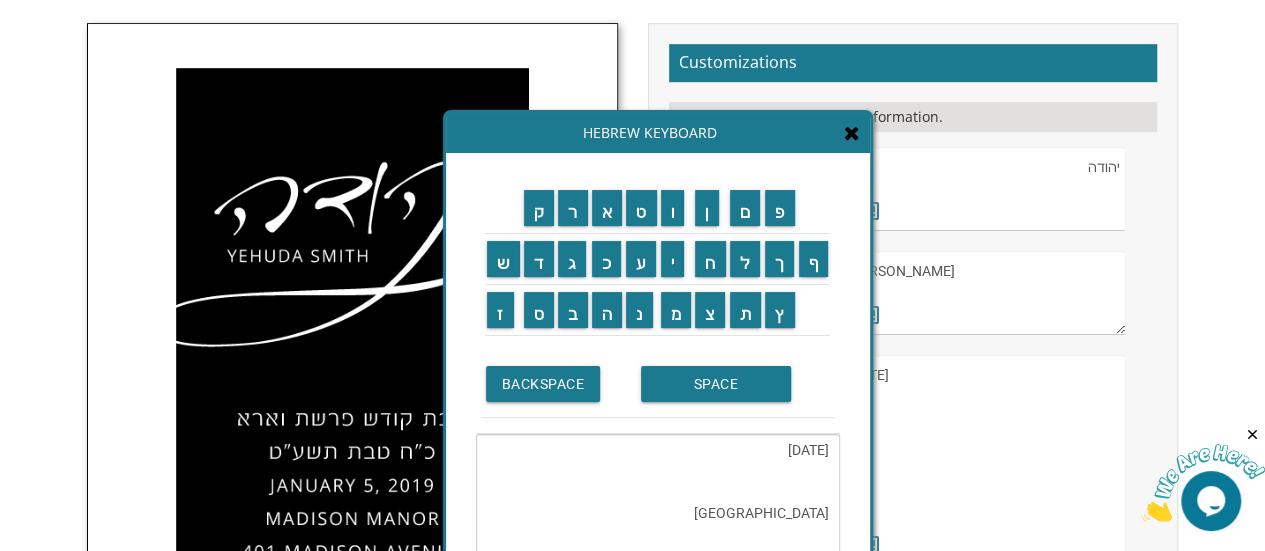 click at bounding box center (852, 134) 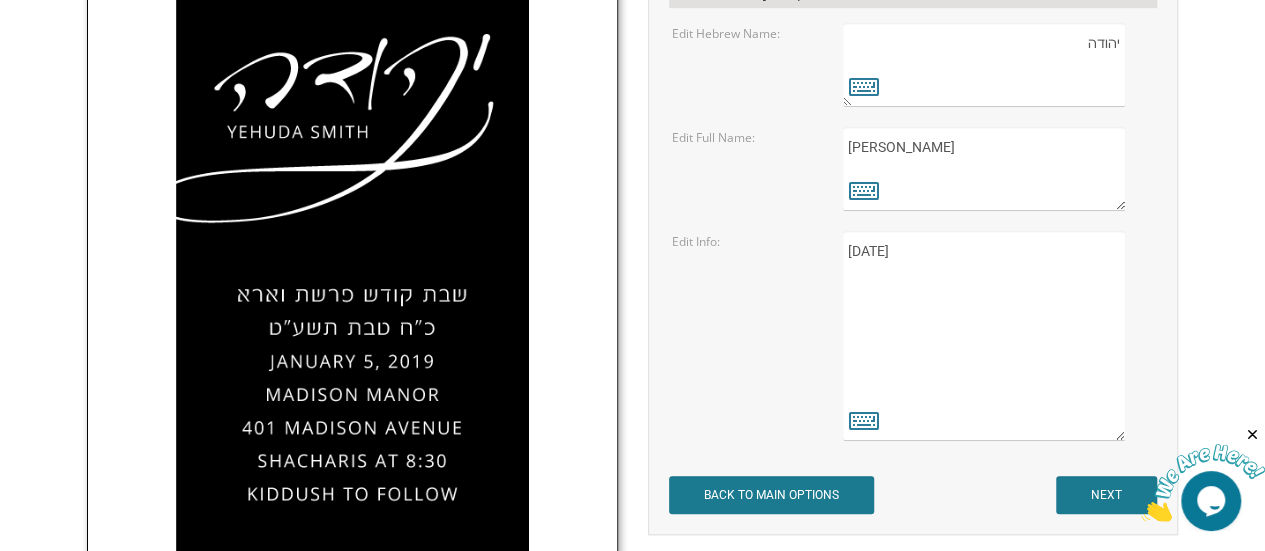scroll, scrollTop: 800, scrollLeft: 0, axis: vertical 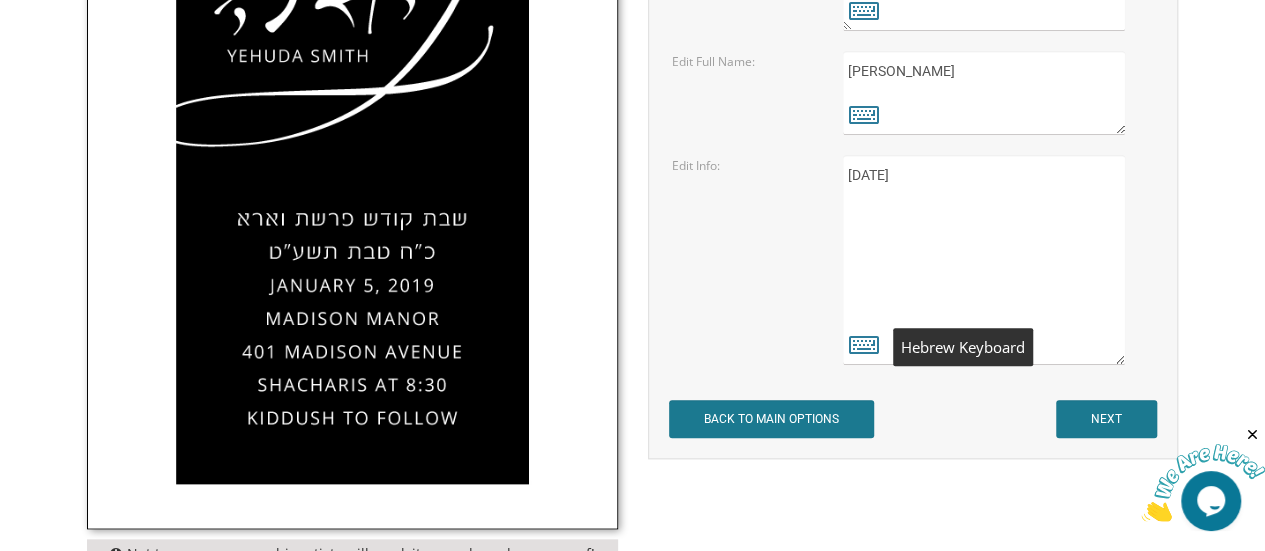 drag, startPoint x: 863, startPoint y: 343, endPoint x: 883, endPoint y: 328, distance: 25 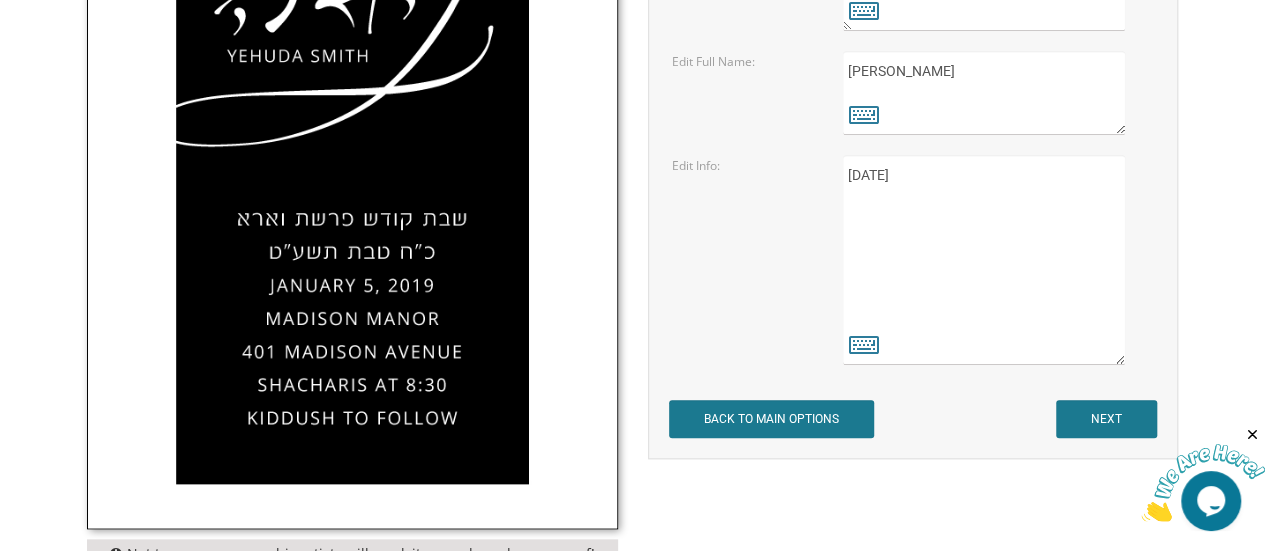 click on "שבת קודש פרשת וארא
כ"ח טבת תשע"ט
January 5, 2019
Madison Manor
401 Madison Avenue
Shacharis at 8:30
Kiddush to follow" at bounding box center (984, 260) 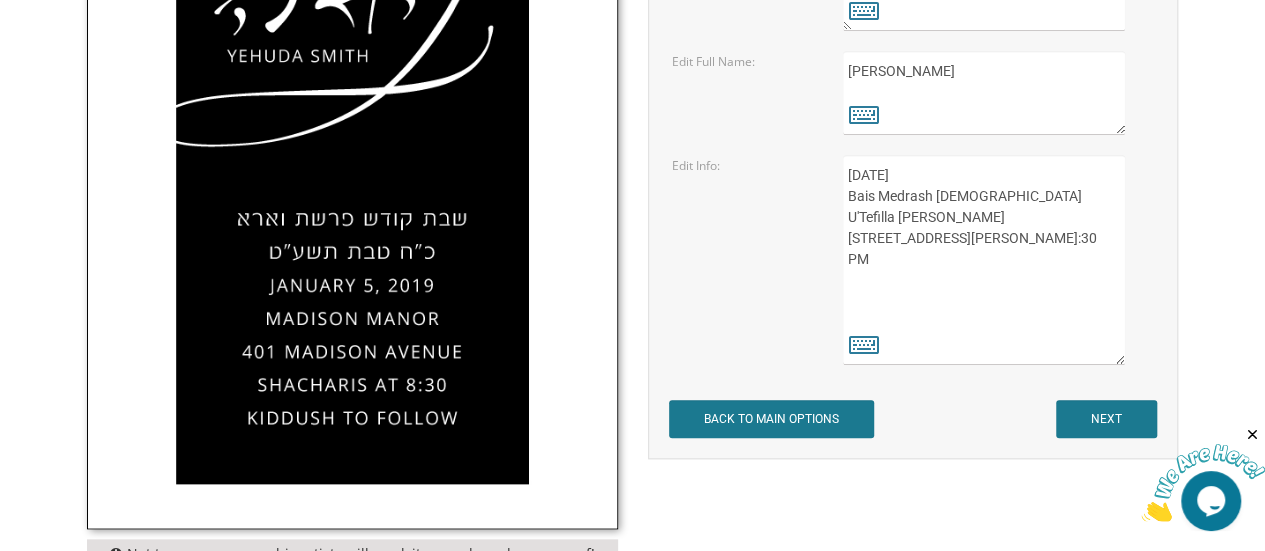 click on "שבת קודש פרשת וארא
כ"ח טבת תשע"ט
January 5, 2019
Madison Manor
401 Madison Avenue
Shacharis at 8:30
Kiddush to follow" at bounding box center (984, 260) 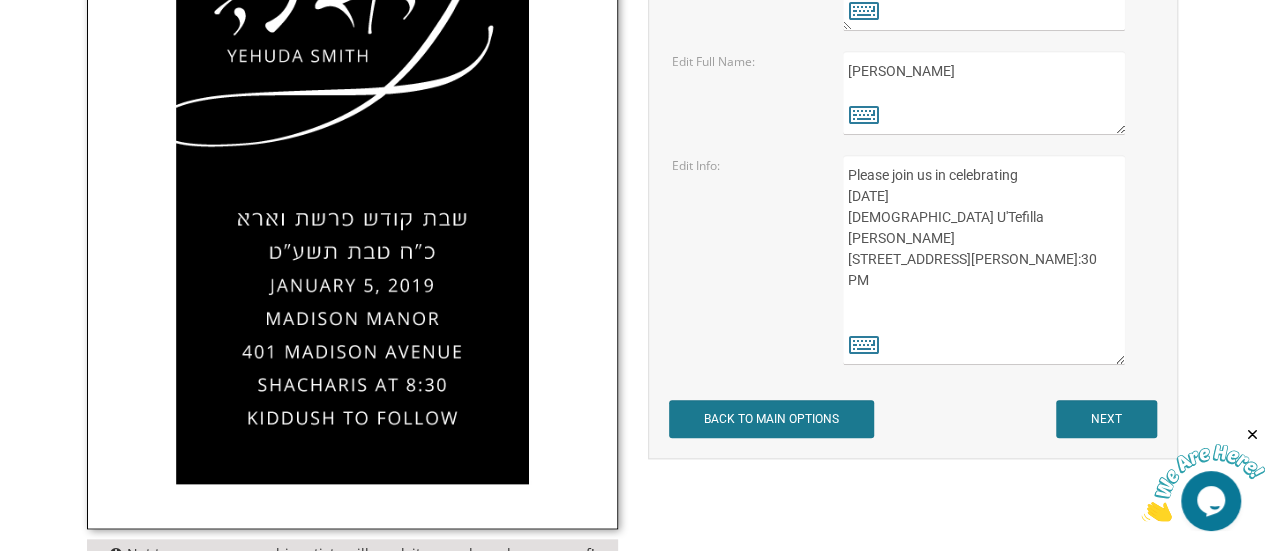 type on "Please join us in celebrating
December 6 2025
Bais Medrash Torah U'Tefilla Ateres Shmuel
2829 W.  Touhy Ave.
6:30 PM" 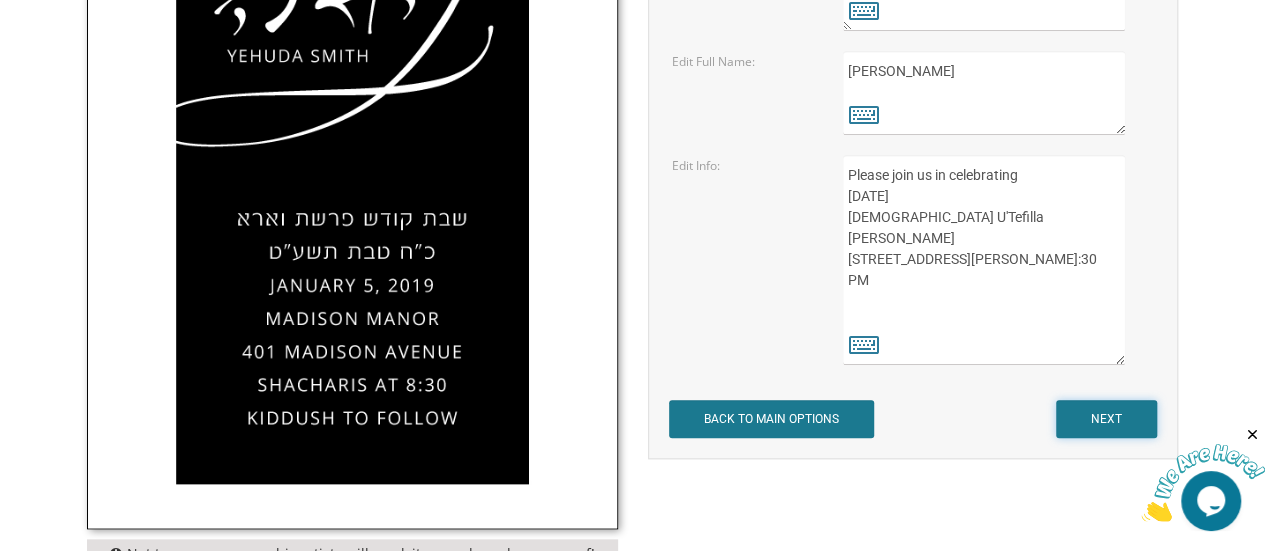 click on "NEXT" at bounding box center [1106, 419] 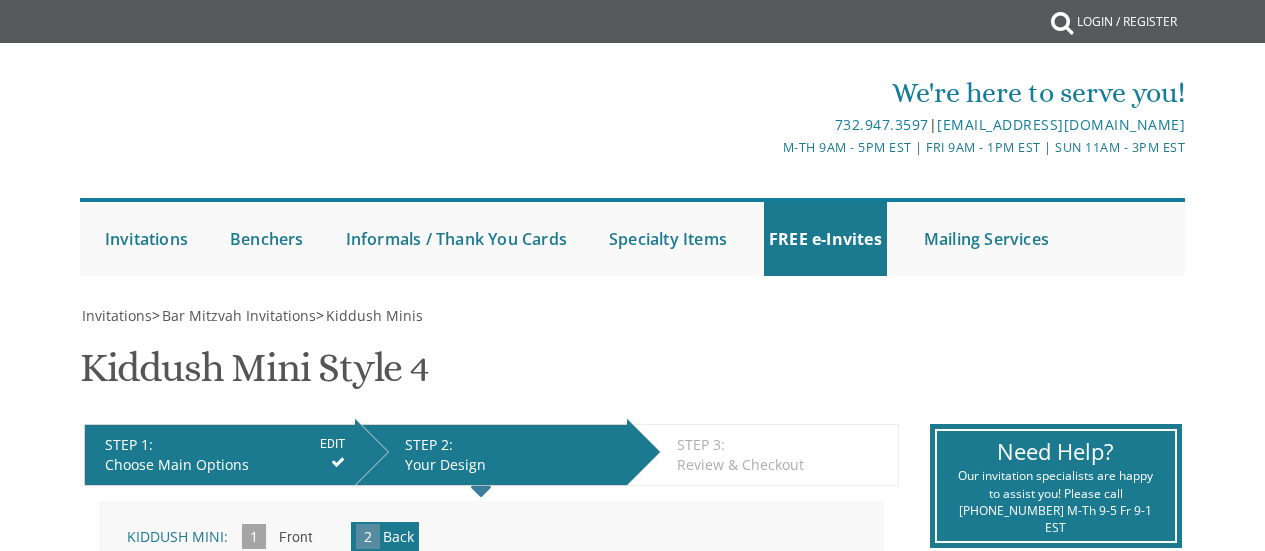 scroll, scrollTop: 0, scrollLeft: 0, axis: both 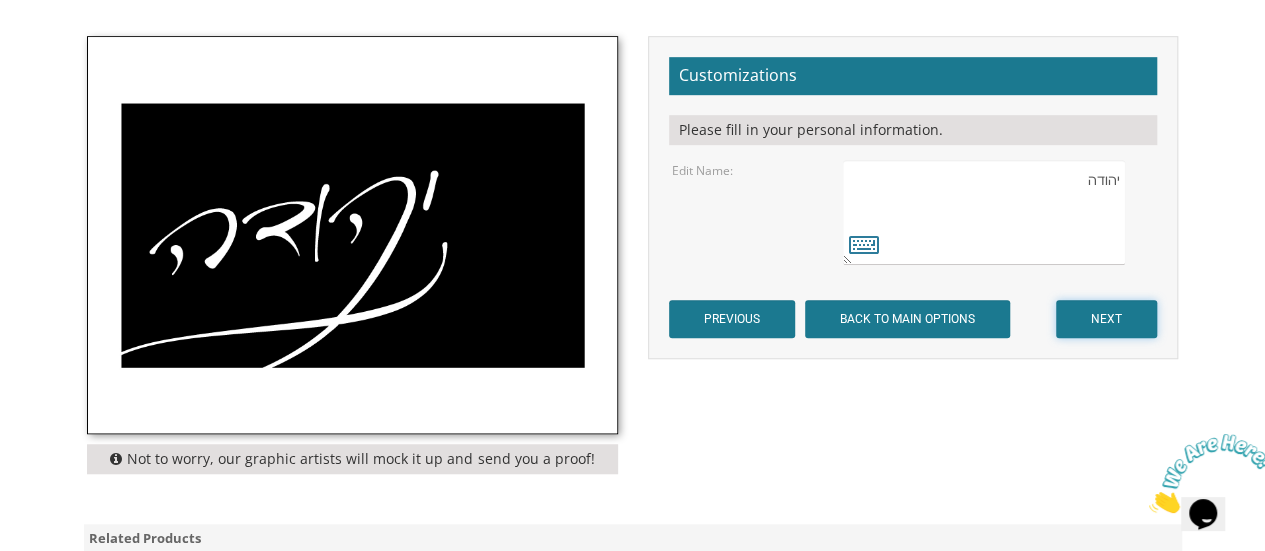 click on "NEXT" at bounding box center [1106, 319] 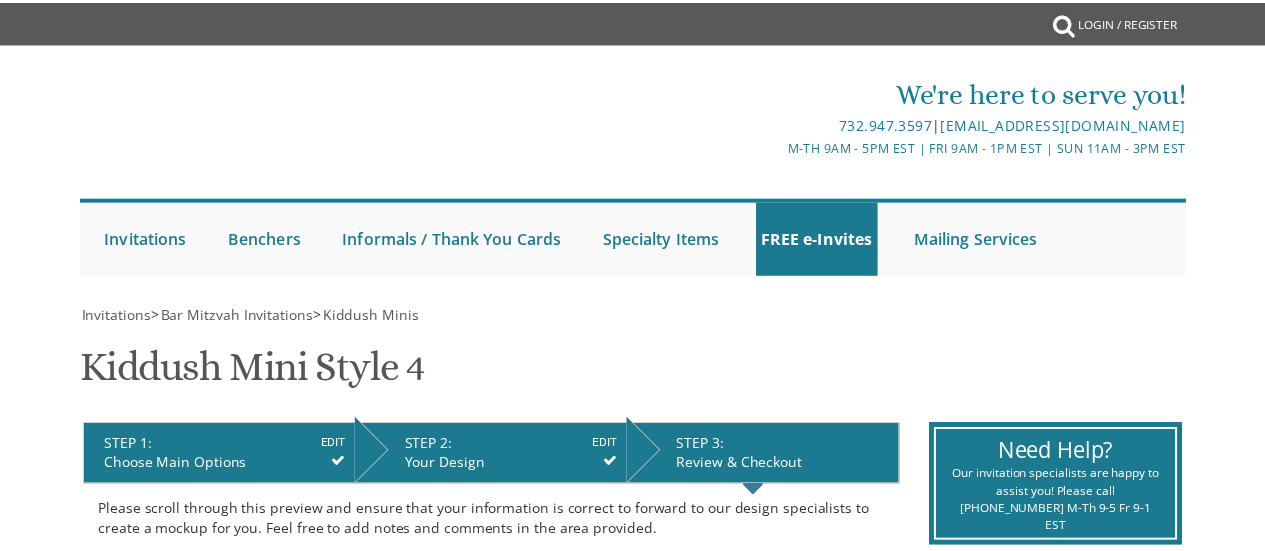 scroll, scrollTop: 0, scrollLeft: 0, axis: both 